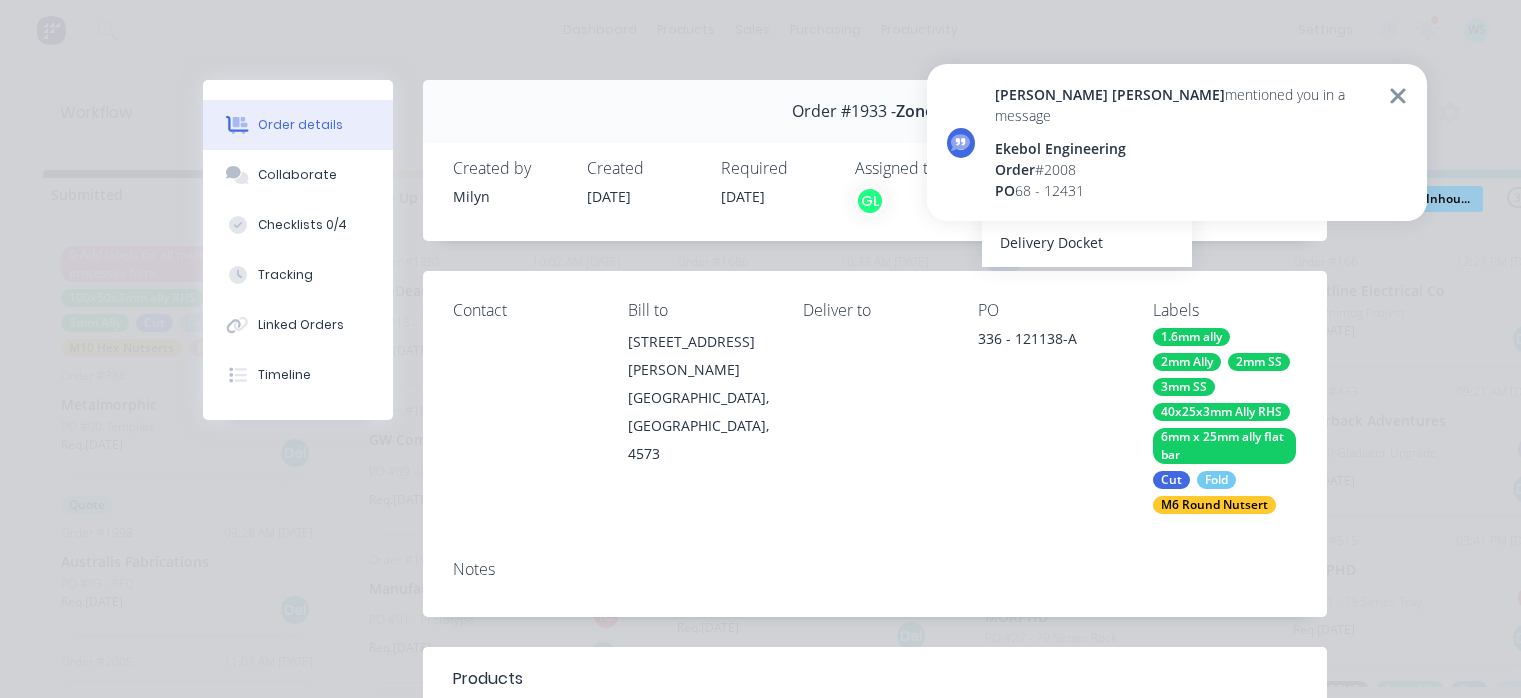 scroll, scrollTop: 4, scrollLeft: 4185, axis: both 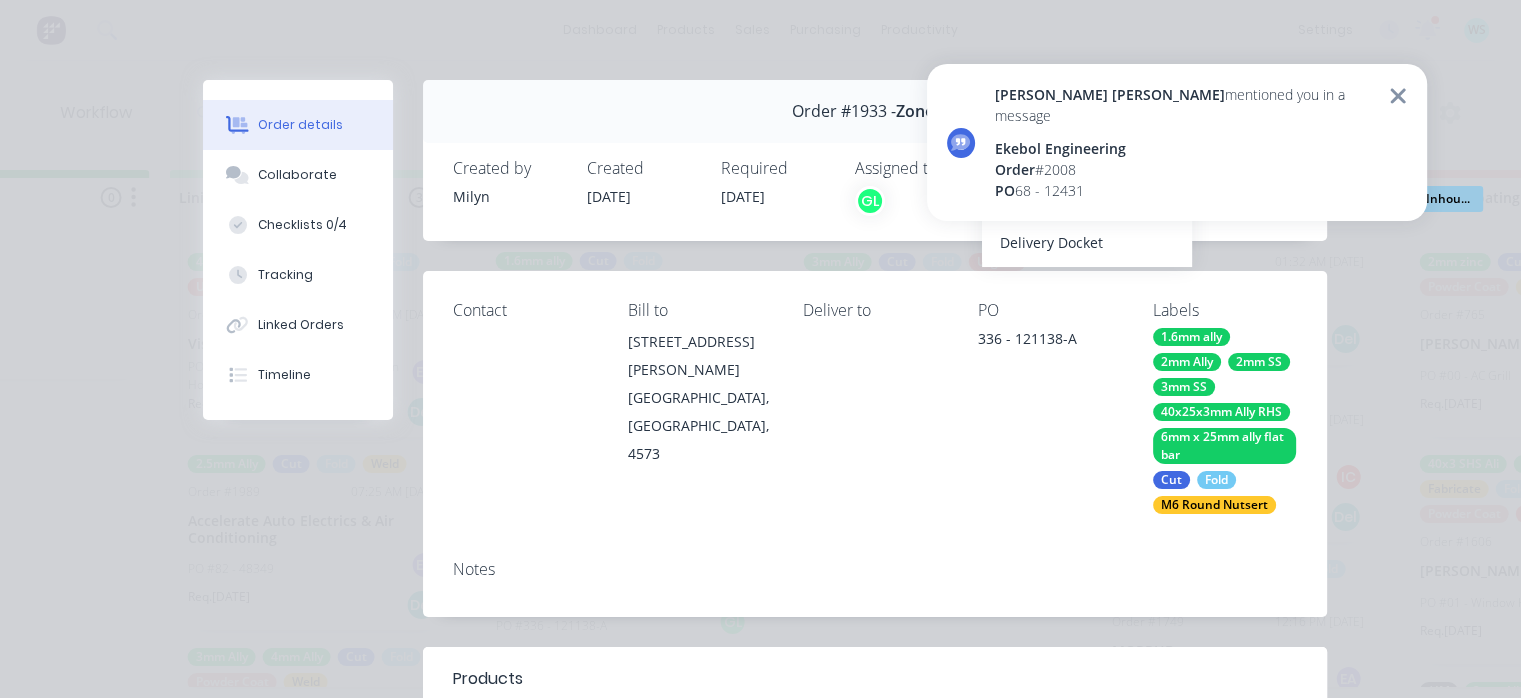 click 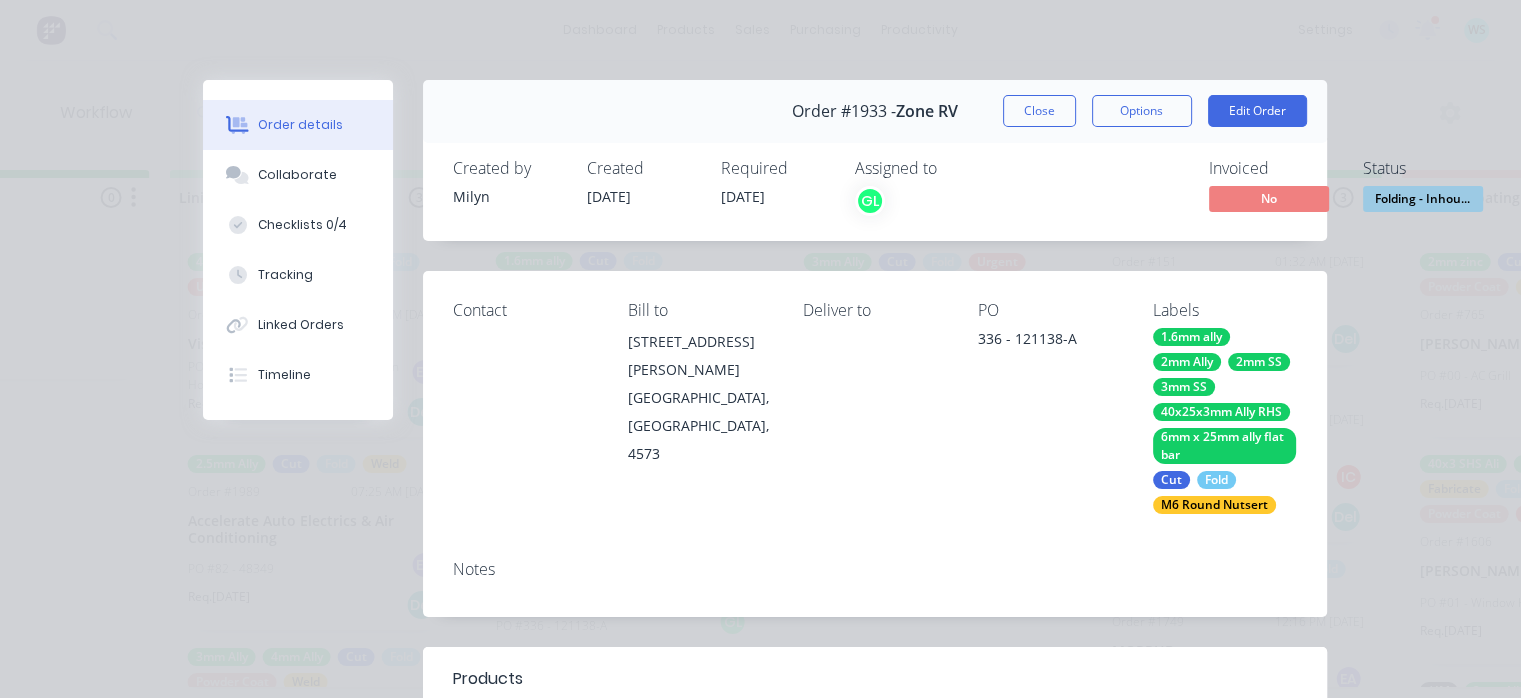 click on "Close" at bounding box center [1039, 111] 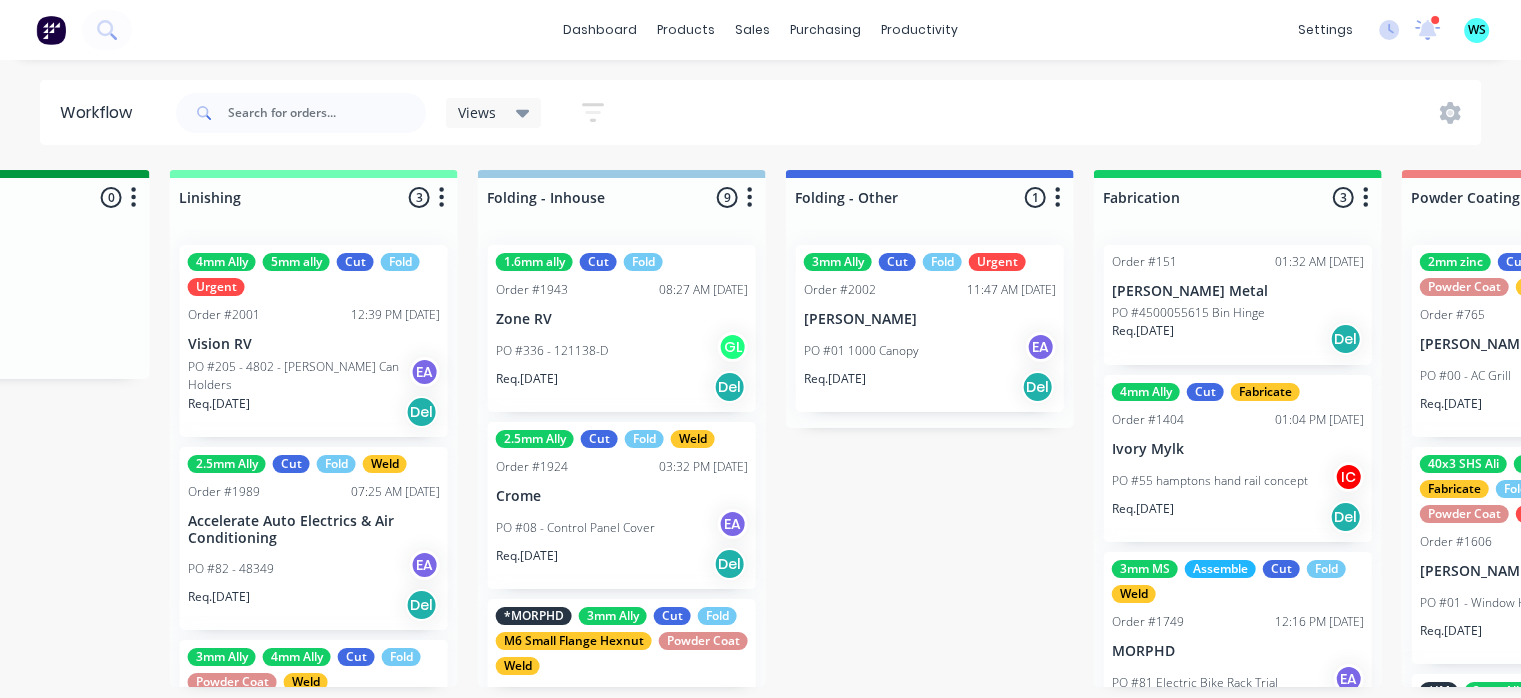 scroll, scrollTop: 4, scrollLeft: 4185, axis: both 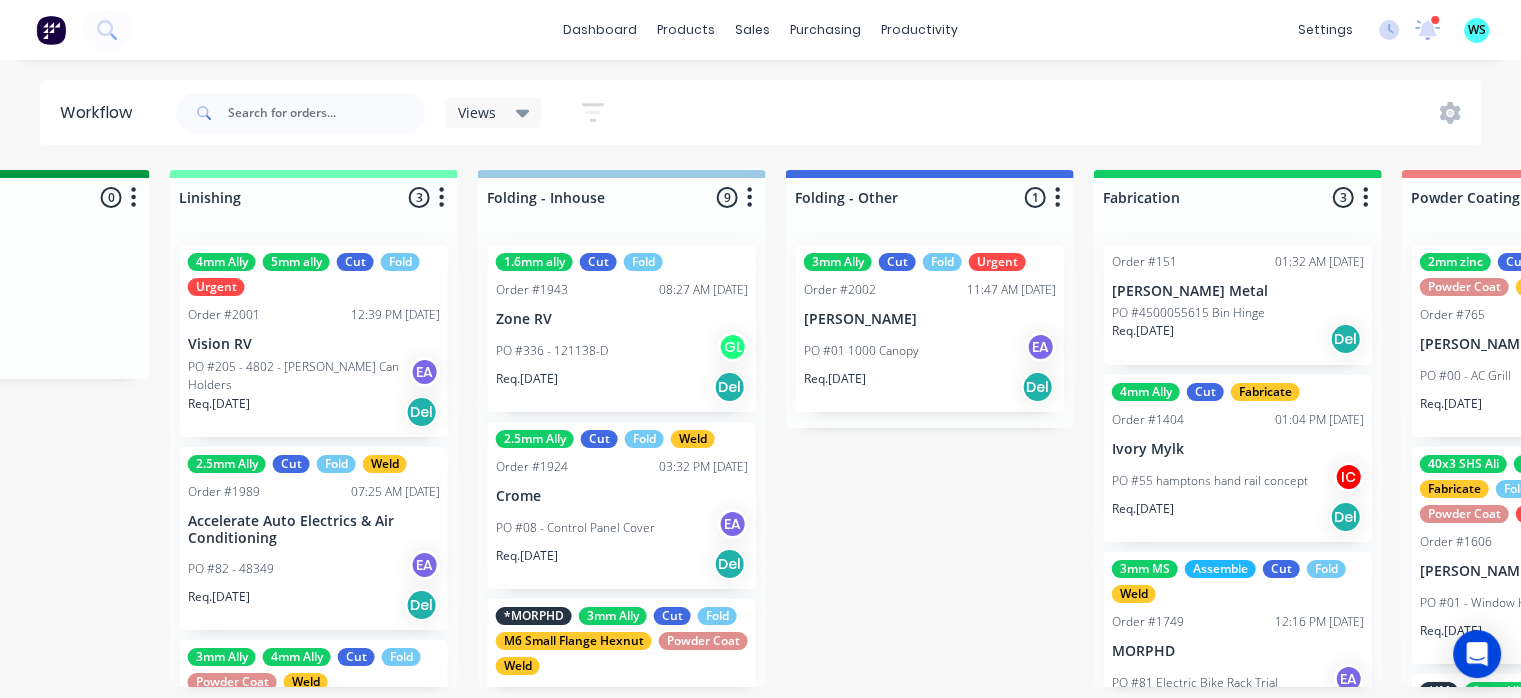 click on "Submitted 10 Status colour #273444 hex #273444 Save Cancel Summaries Total order value Invoiced to date To be invoiced Sort By Created date Required date Order number Customer name Most recent 0-Add labels for all materials and processes here 100x50x3mm ally RHS 2.5mm SS 3mm Ally Cut Fold M10 Hex Nutserts Powder Coat Order #386 09:56 AM [DATE] Metalmorphic PO #00-Template Req. [DATE] Del 1.6mm SS Cut Fold Order #1850 02:15 PM [DATE] Precision Stainless PO #03 - Bench EA Req. [DATE] Del Quote Order #1950 06:38 PM [DATE] Precision Stainless PO #07 - Tray Shelves
Req. [DATE] Del Quote Order #1998 09:28 AM [DATE] Australis Fabrications PO #03 - RFQ
Req. [DATE] Del Urgent Order #2009 01:49 PM [DATE] Ekebol Engineering PO #69 - 12433 Req. [DATE] Del Urgent Order #2008 01:39 PM [DATE] Ekebol Engineering PO #68 - 12431
Req. [DATE] Del Urgent Order #2010 01:18 PM [DATE] Ekebol Engineering PO #70 - 12434
Req. [DATE] Del Order #2005 11:07 AM [DATE] Smoke Fabrication Req. [DATE] Del GL" at bounding box center [-213, 428] 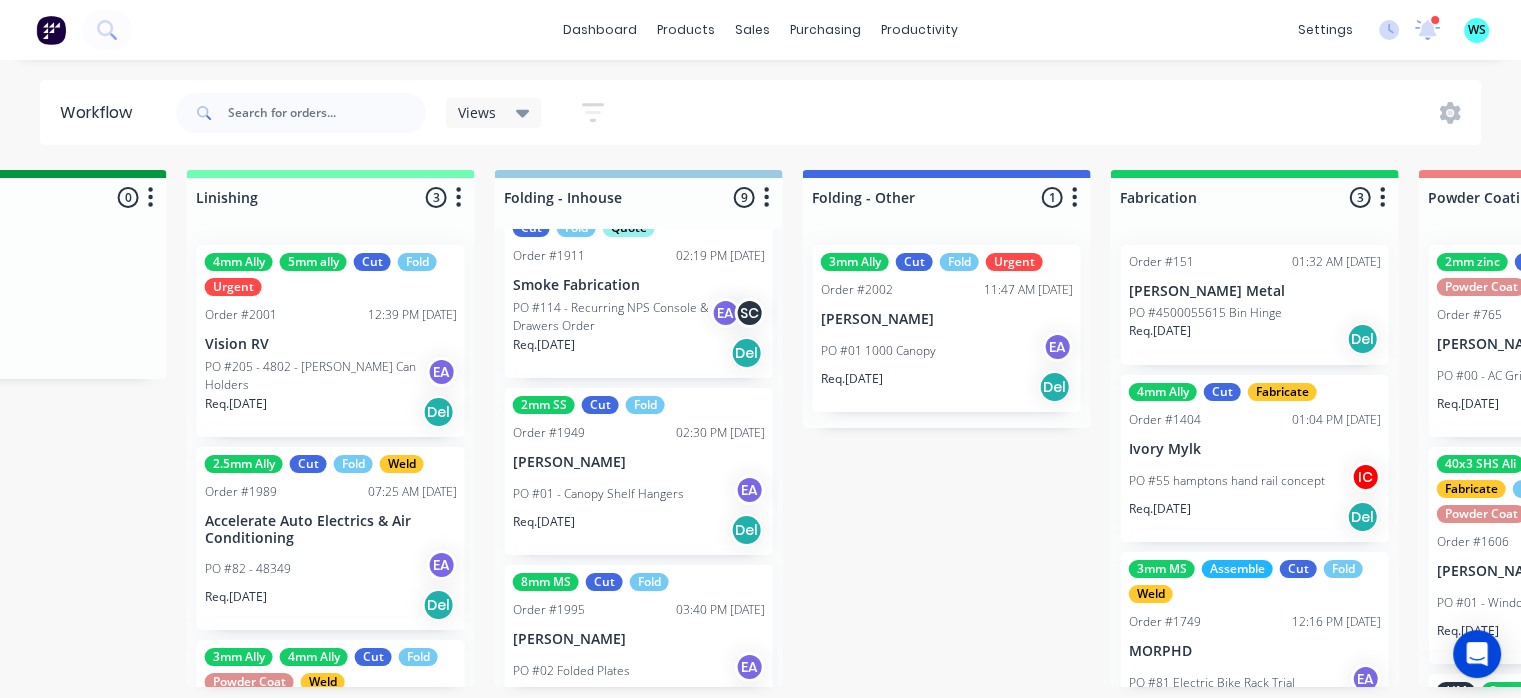 scroll, scrollTop: 700, scrollLeft: 0, axis: vertical 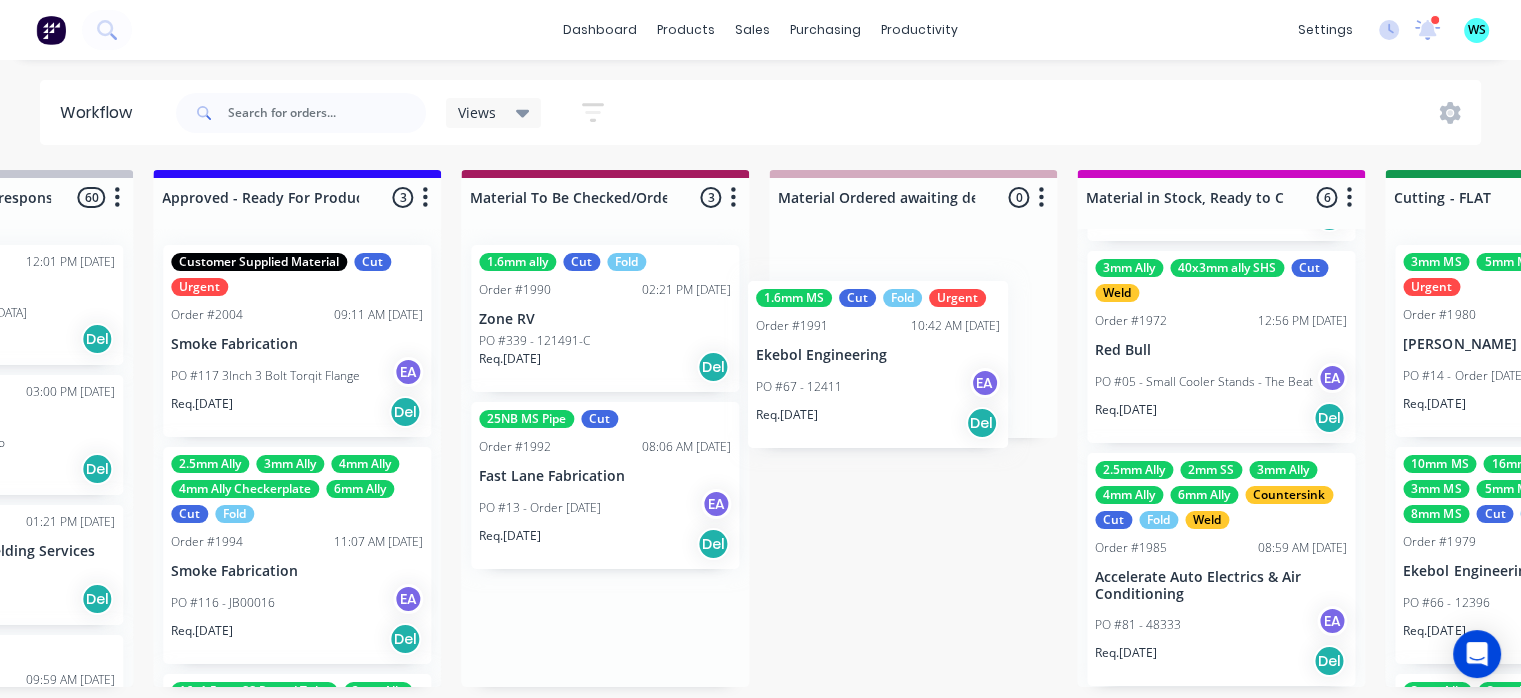 drag, startPoint x: 601, startPoint y: 477, endPoint x: 886, endPoint y: 353, distance: 310.807 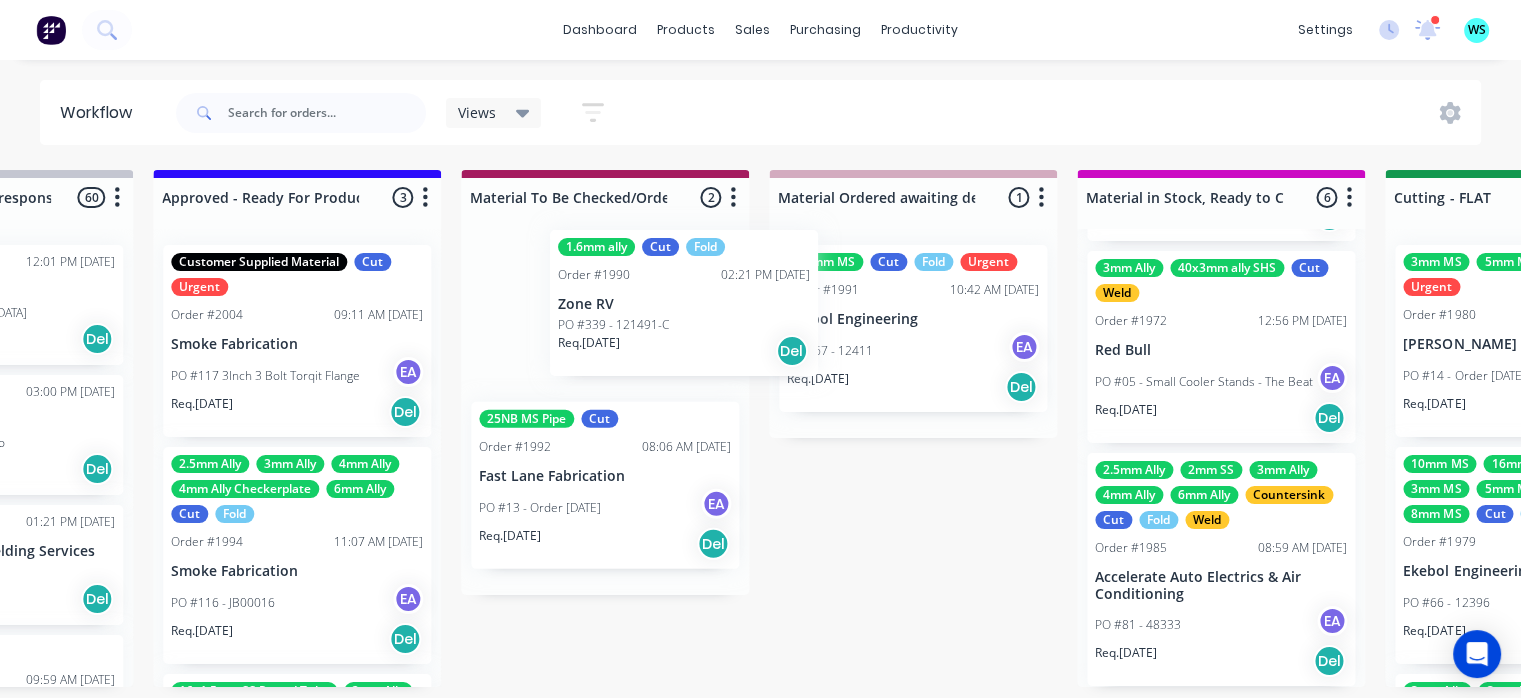 drag, startPoint x: 564, startPoint y: 367, endPoint x: 721, endPoint y: 344, distance: 158.67577 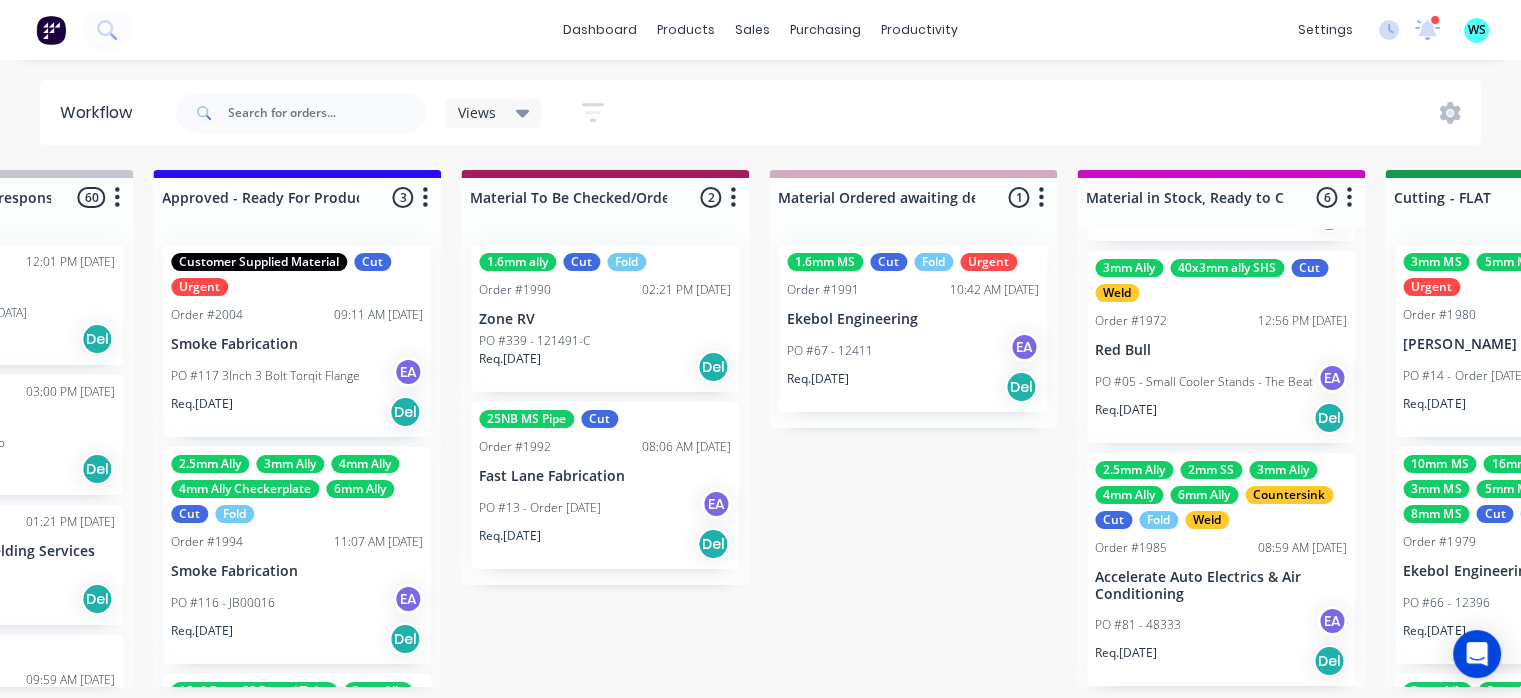 drag, startPoint x: 692, startPoint y: 366, endPoint x: 836, endPoint y: 351, distance: 144.77914 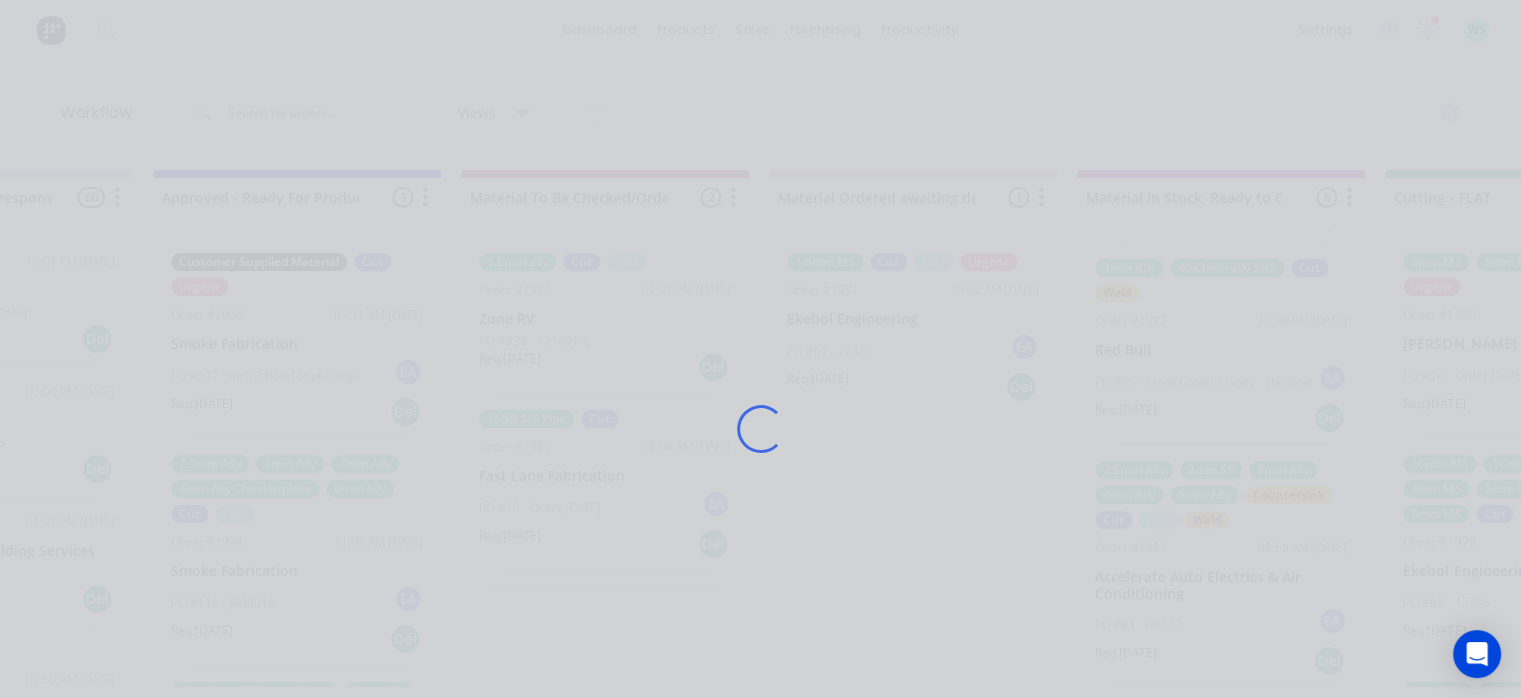 click on "Loading..." at bounding box center (761, 429) 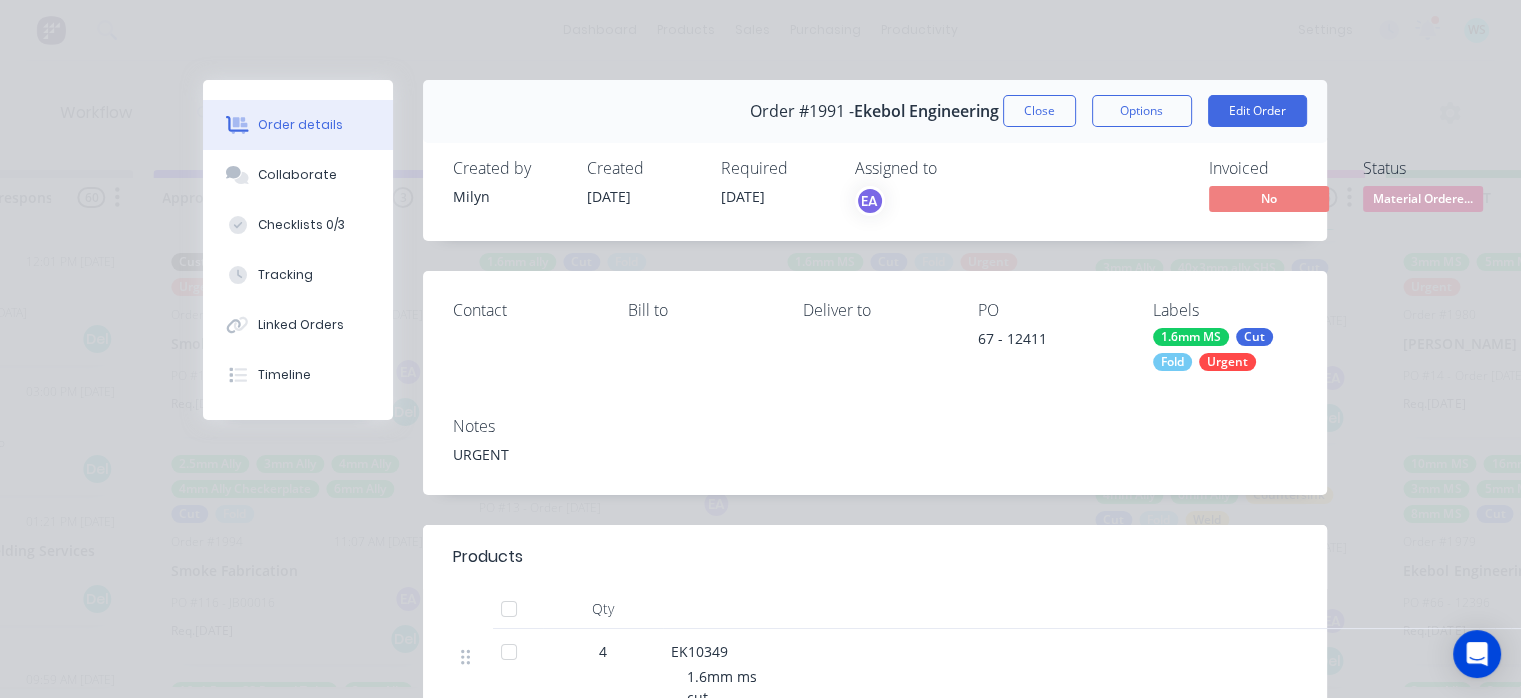 click on "Ekebol Engineering" at bounding box center [926, 111] 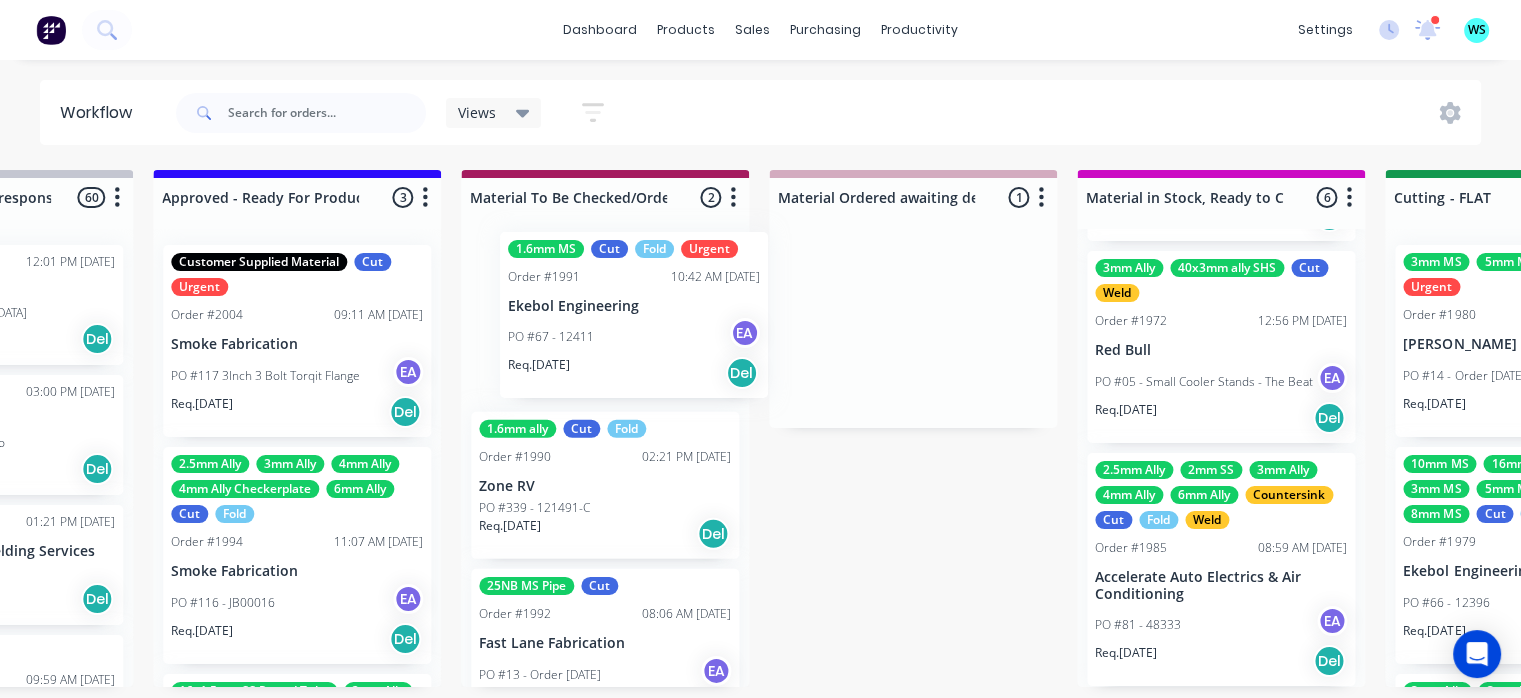 drag, startPoint x: 641, startPoint y: 289, endPoint x: 601, endPoint y: 290, distance: 40.012497 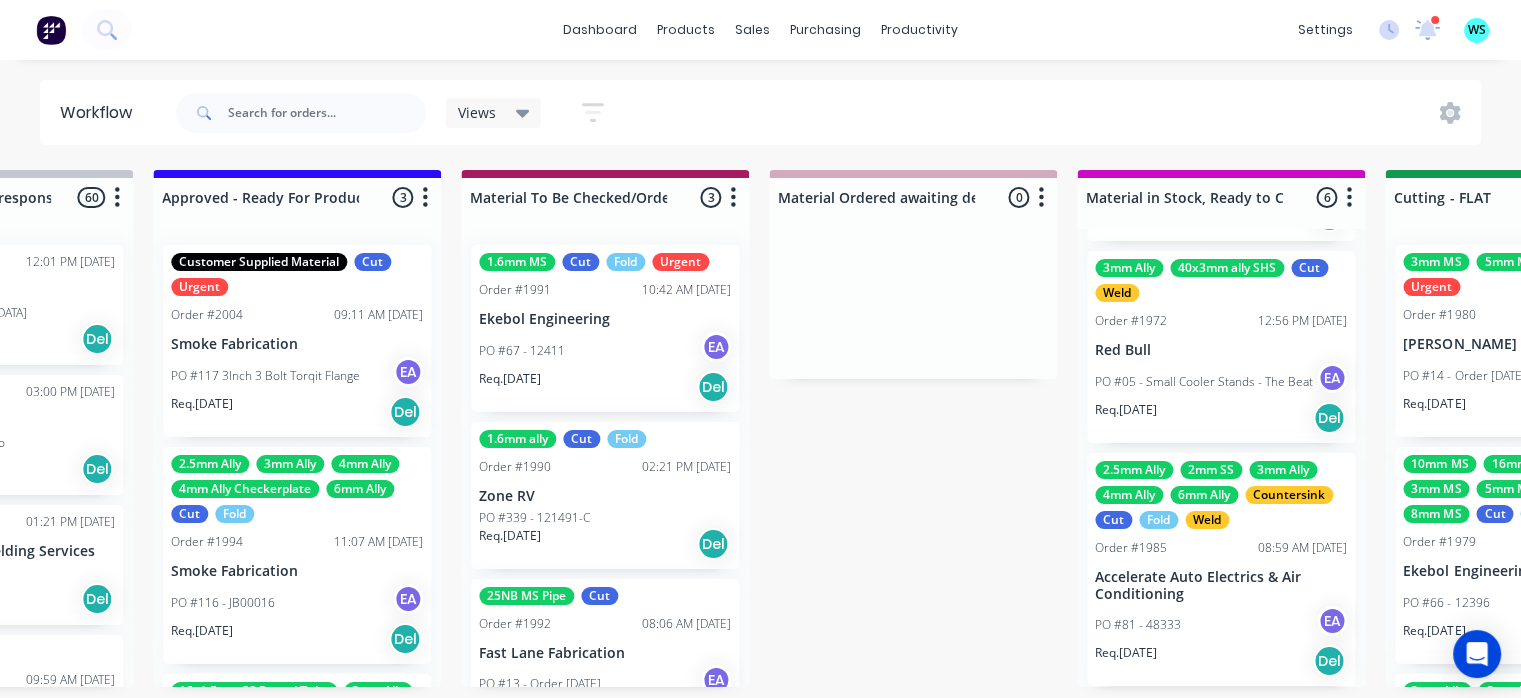 click on "Req. [DATE] Del" at bounding box center [297, 412] 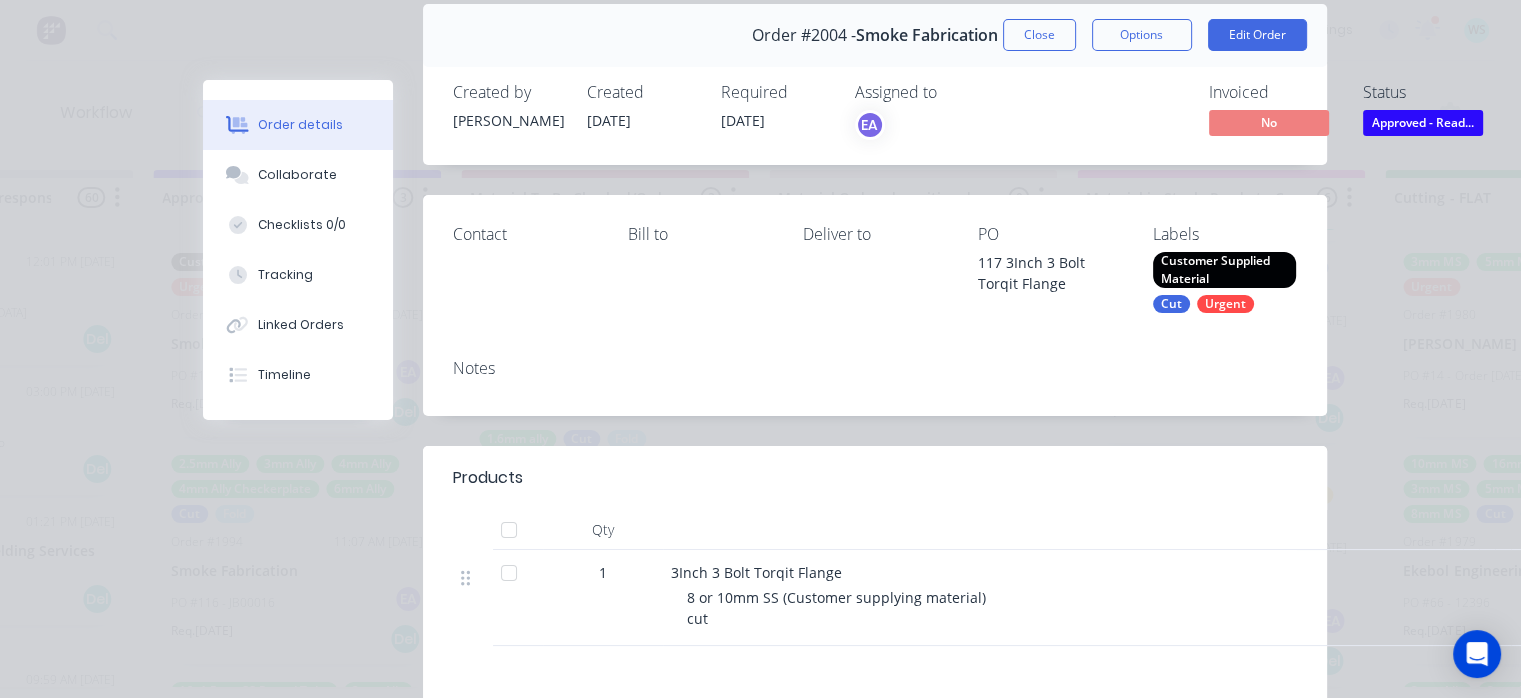 scroll, scrollTop: 300, scrollLeft: 0, axis: vertical 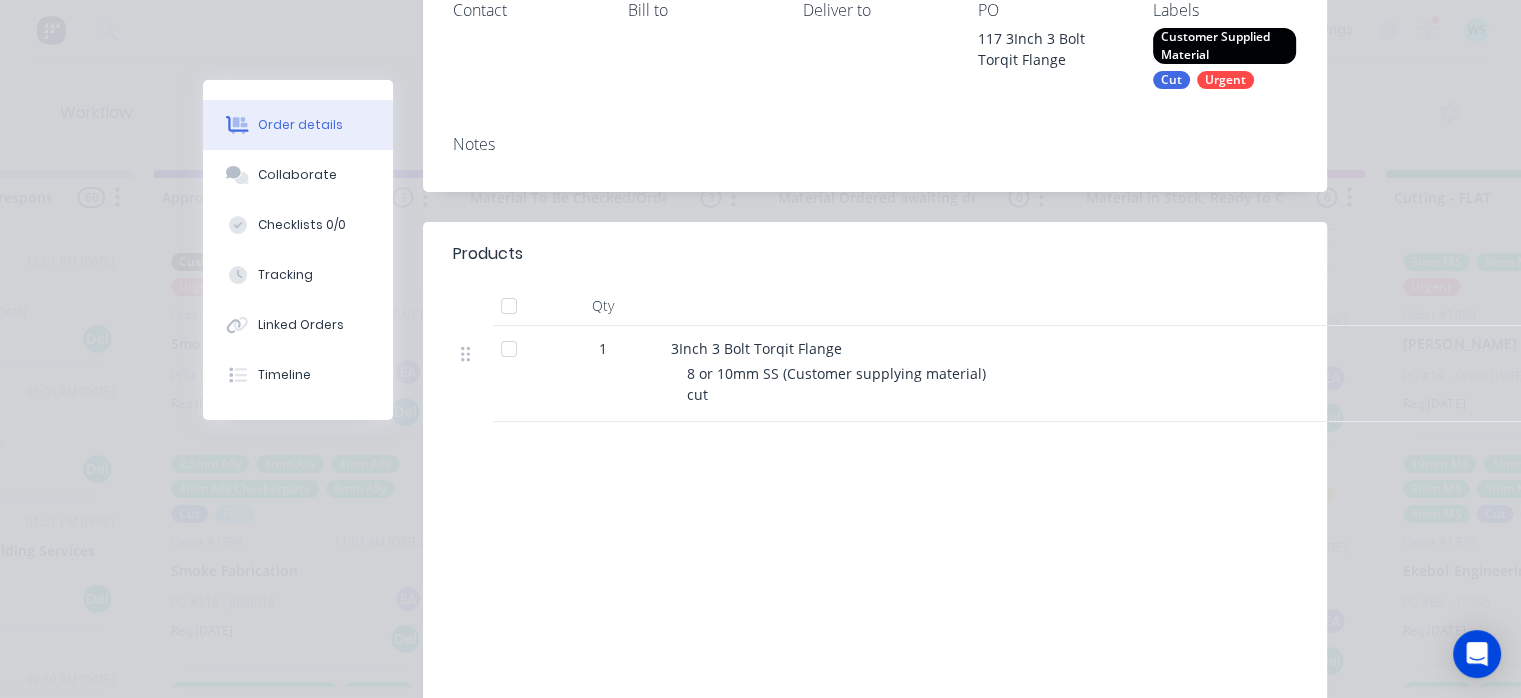 click on "Collaborate" at bounding box center [297, 175] 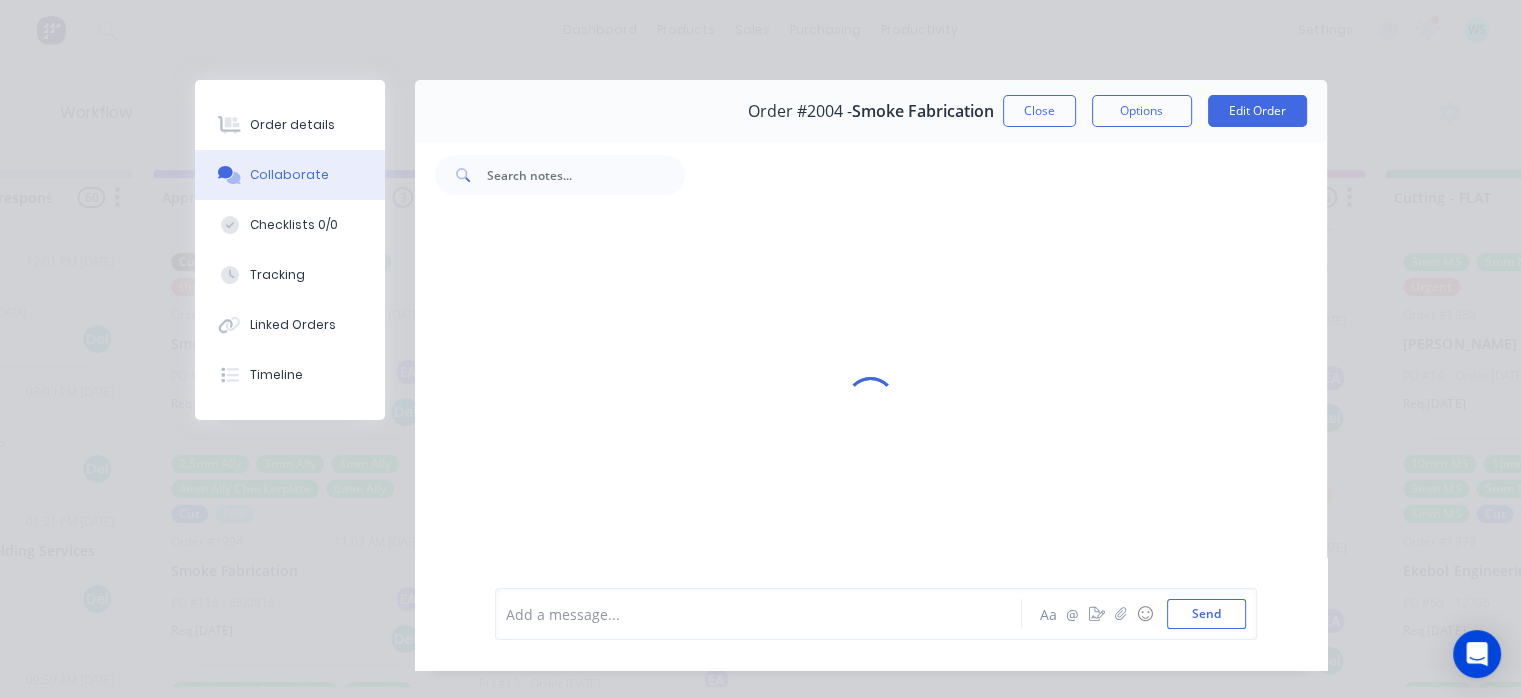 click on "Add a message..." at bounding box center [763, 614] 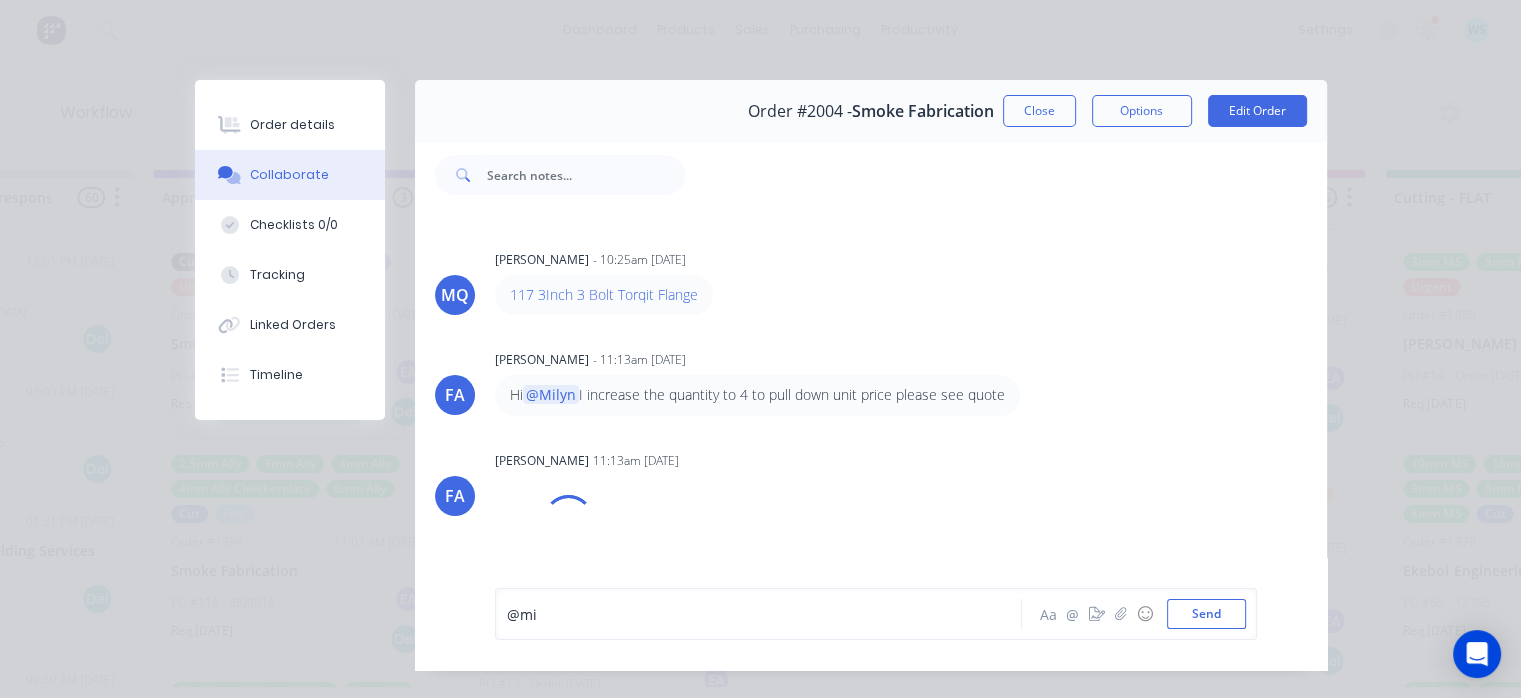 scroll, scrollTop: 38, scrollLeft: 0, axis: vertical 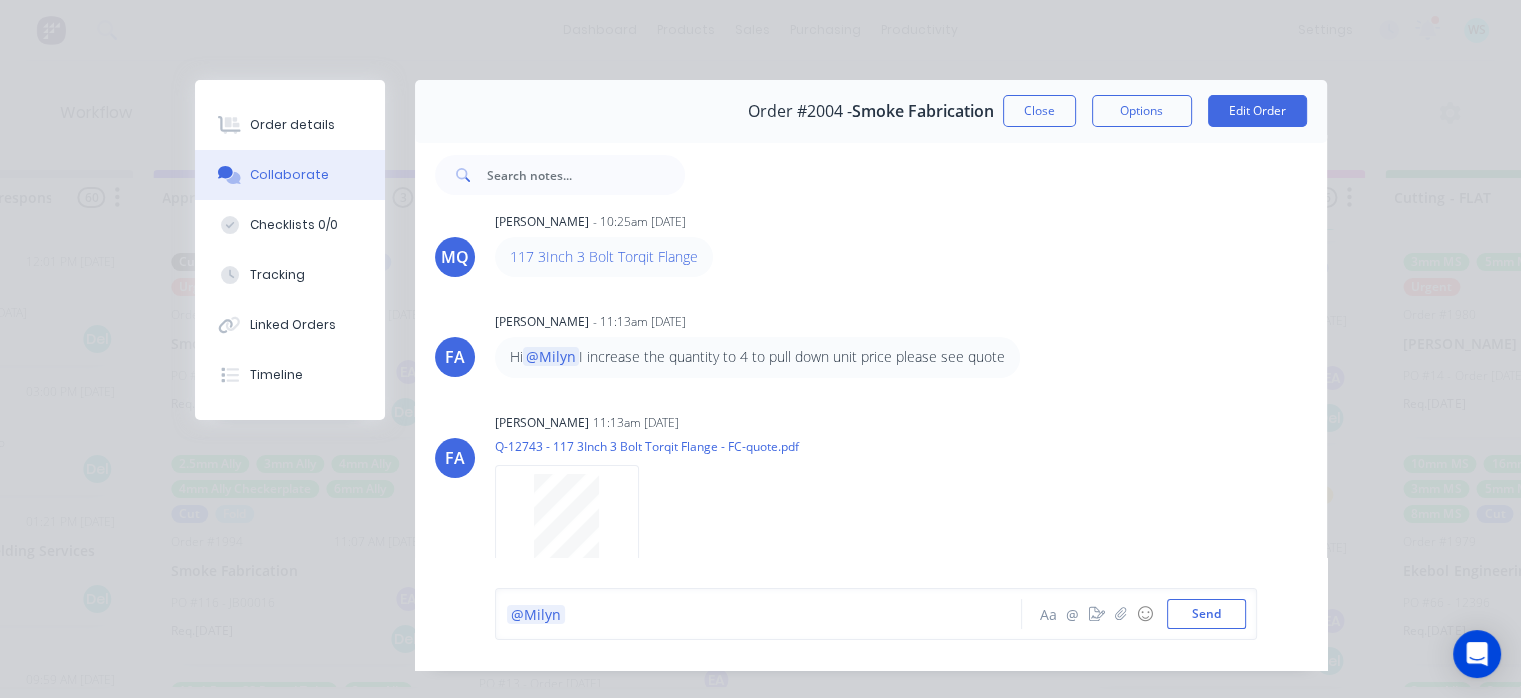 type 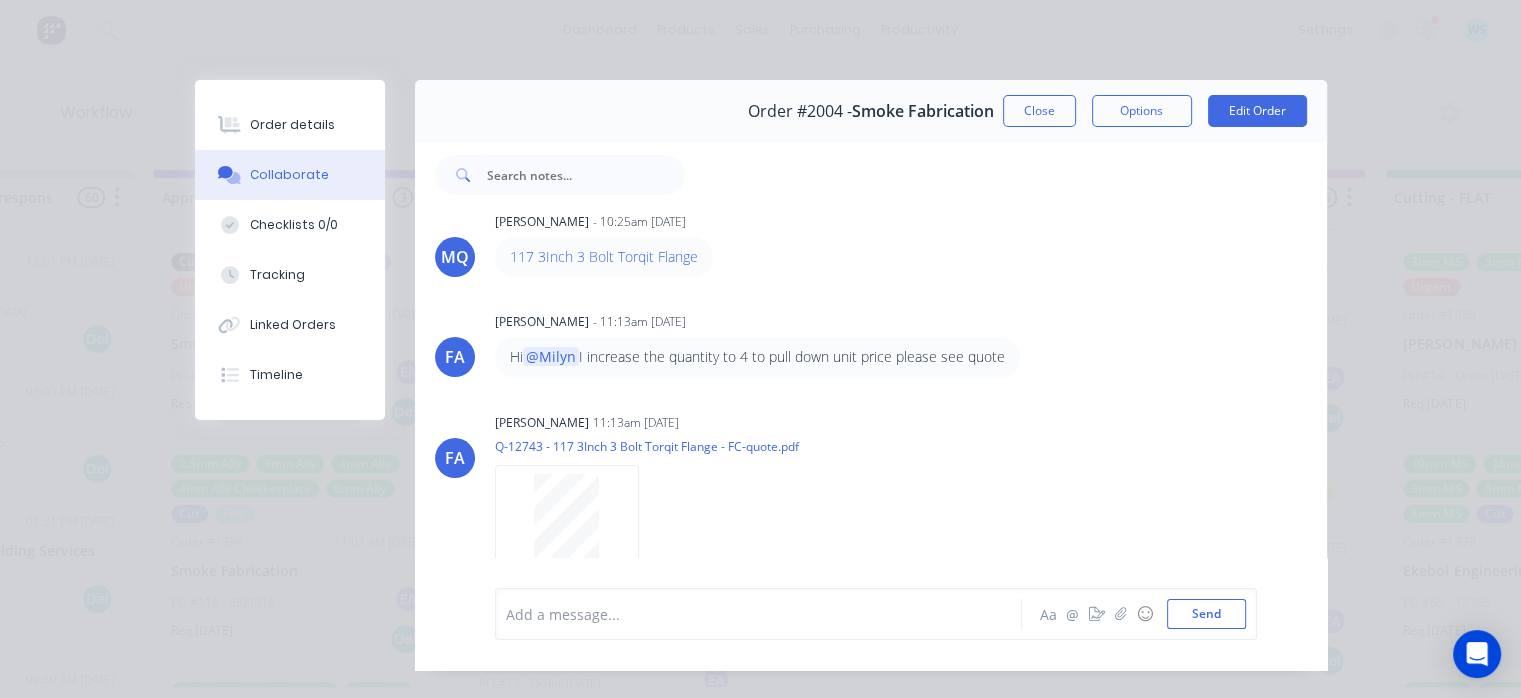 scroll, scrollTop: 152, scrollLeft: 0, axis: vertical 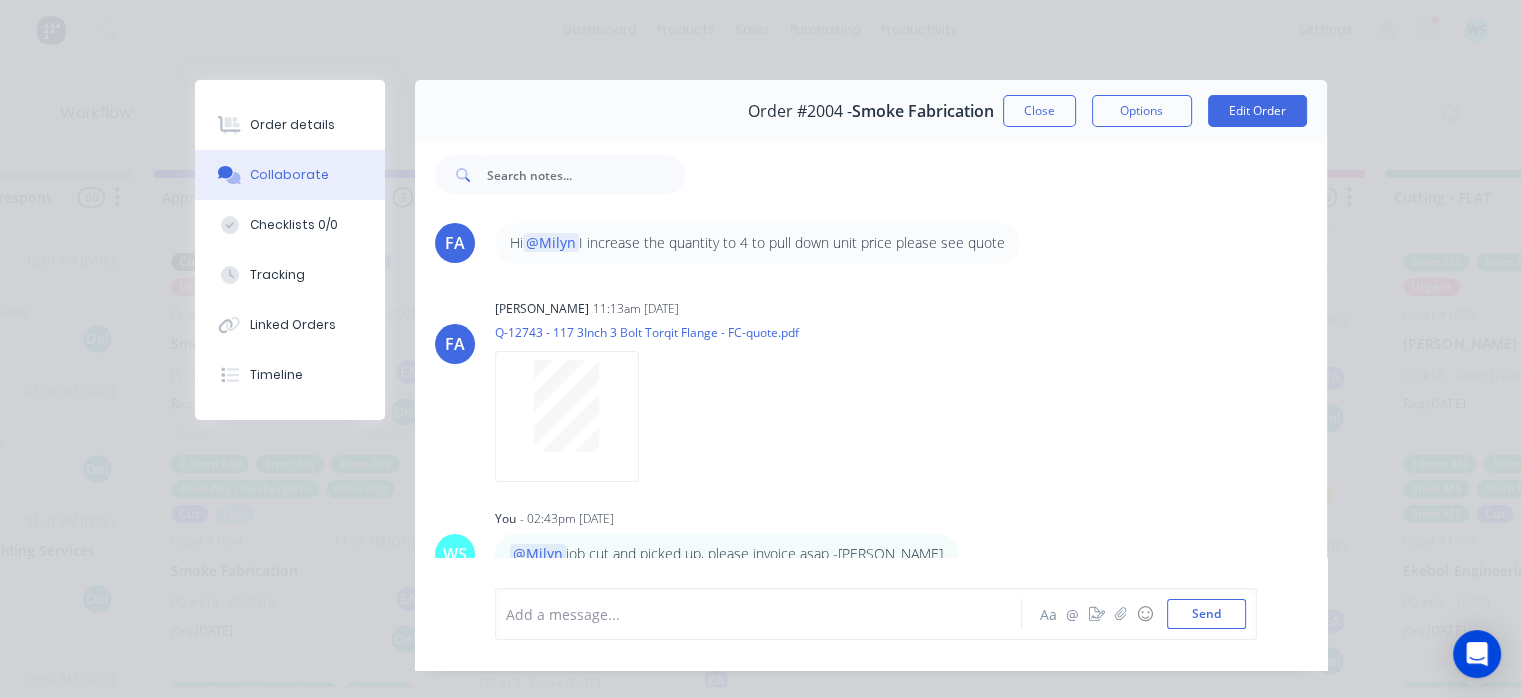 click on "Order details" at bounding box center (290, 125) 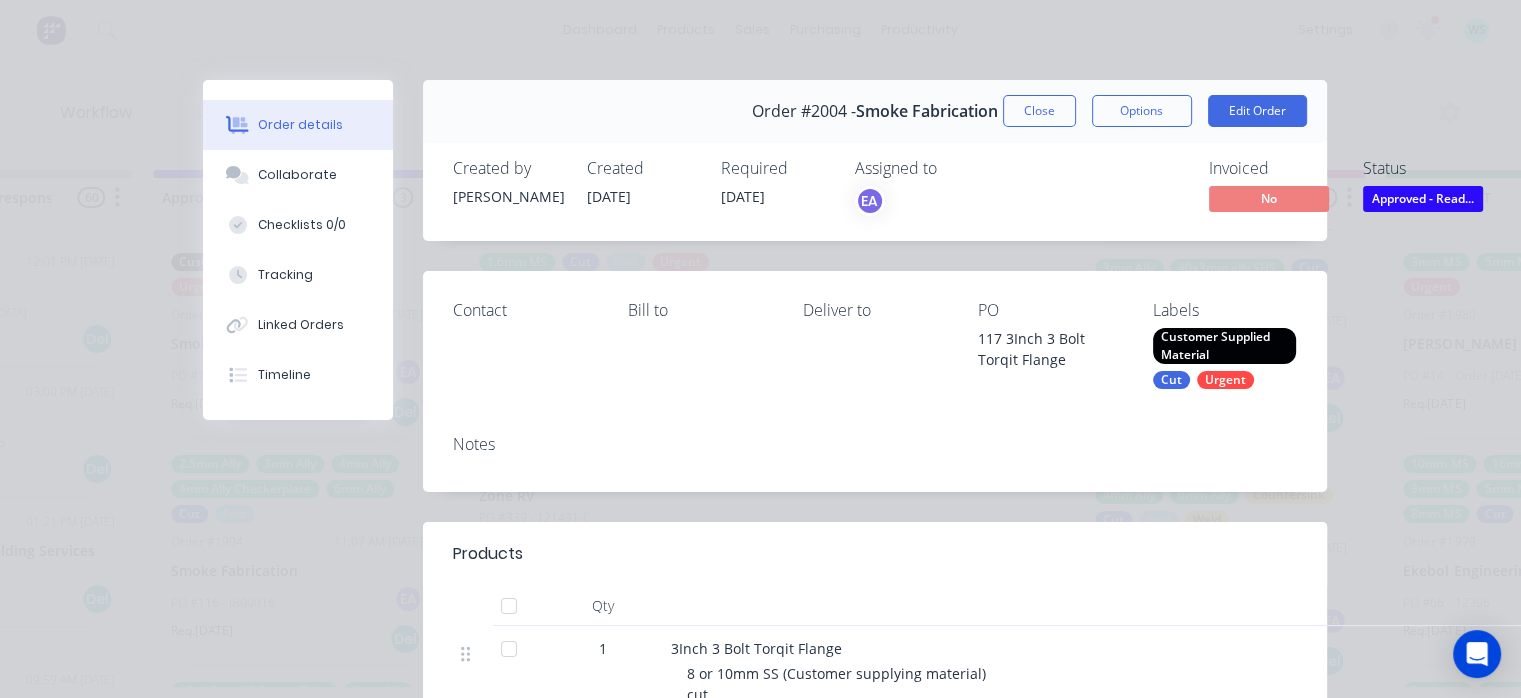 click on "Approved - Read..." at bounding box center (1423, 198) 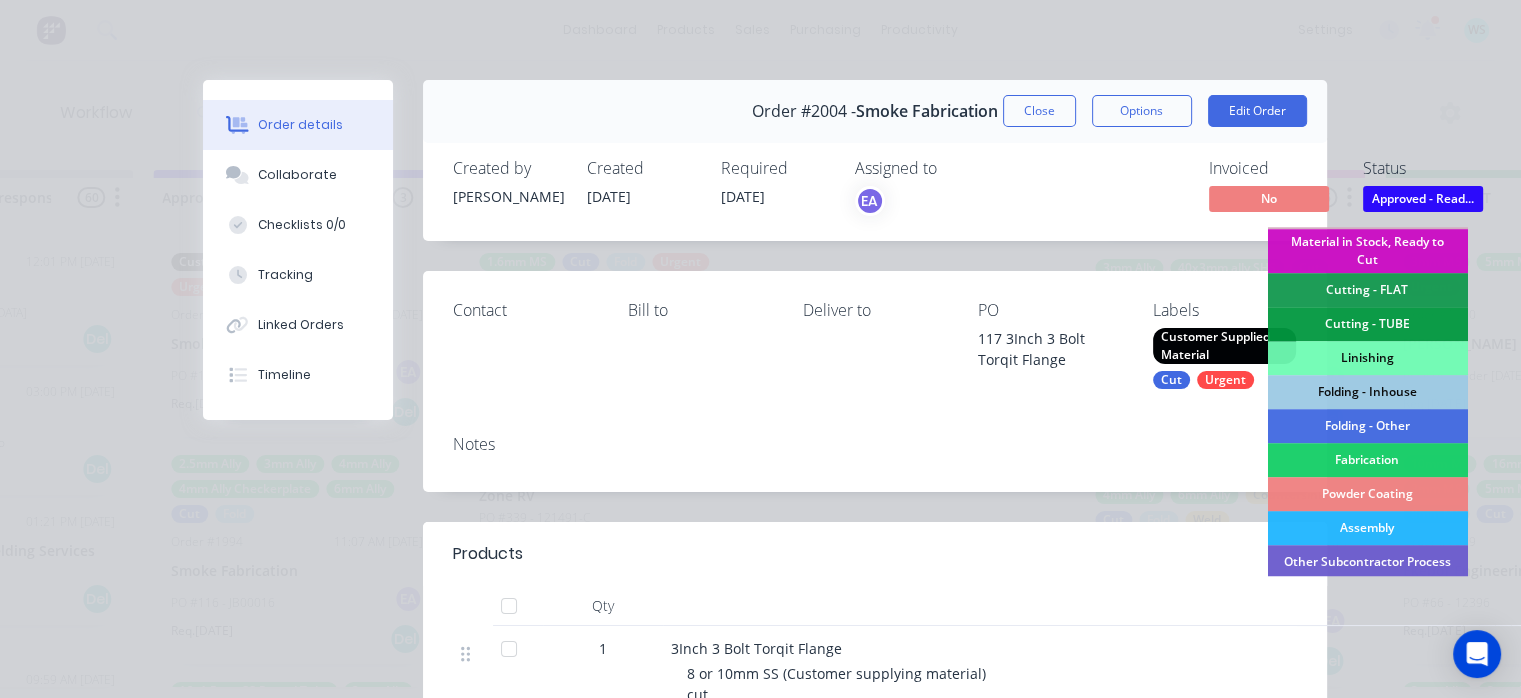 scroll, scrollTop: 587, scrollLeft: 0, axis: vertical 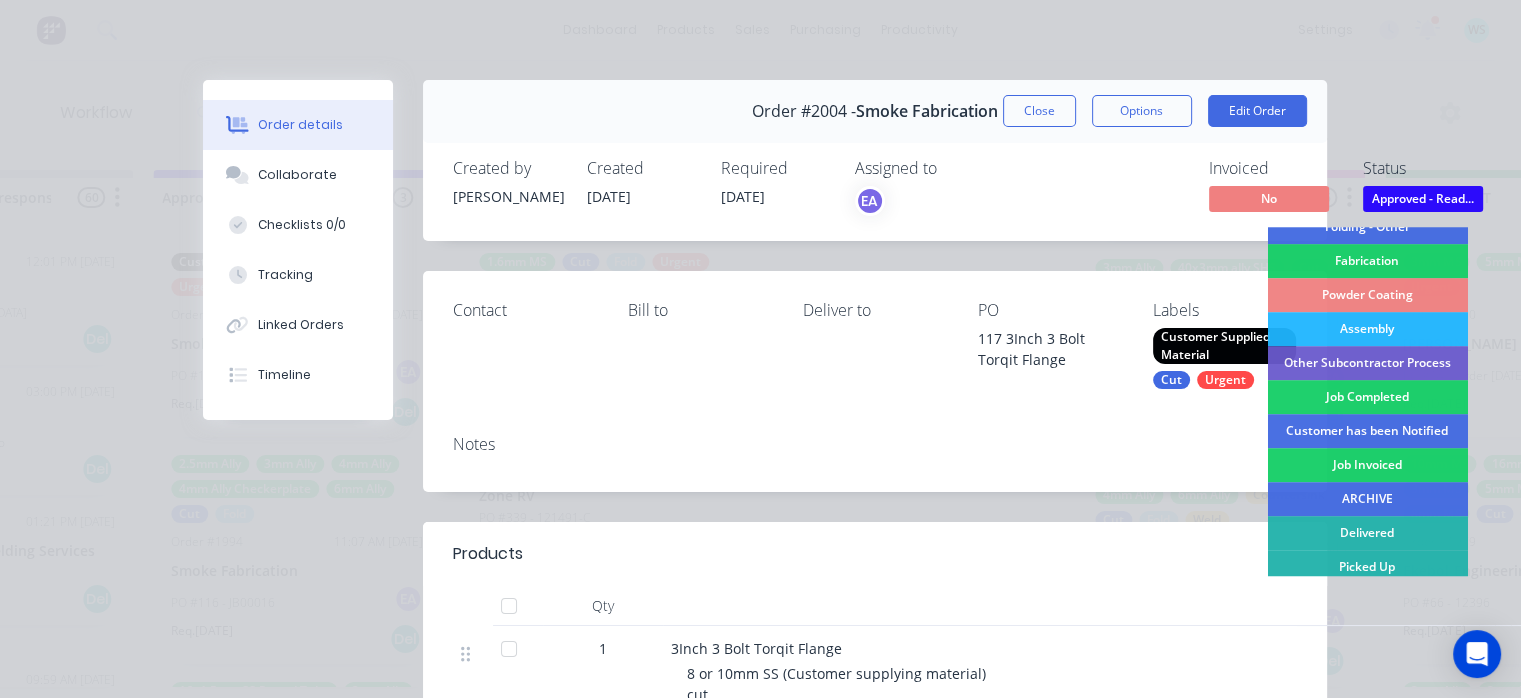 click on "Job Completed" at bounding box center [1367, 397] 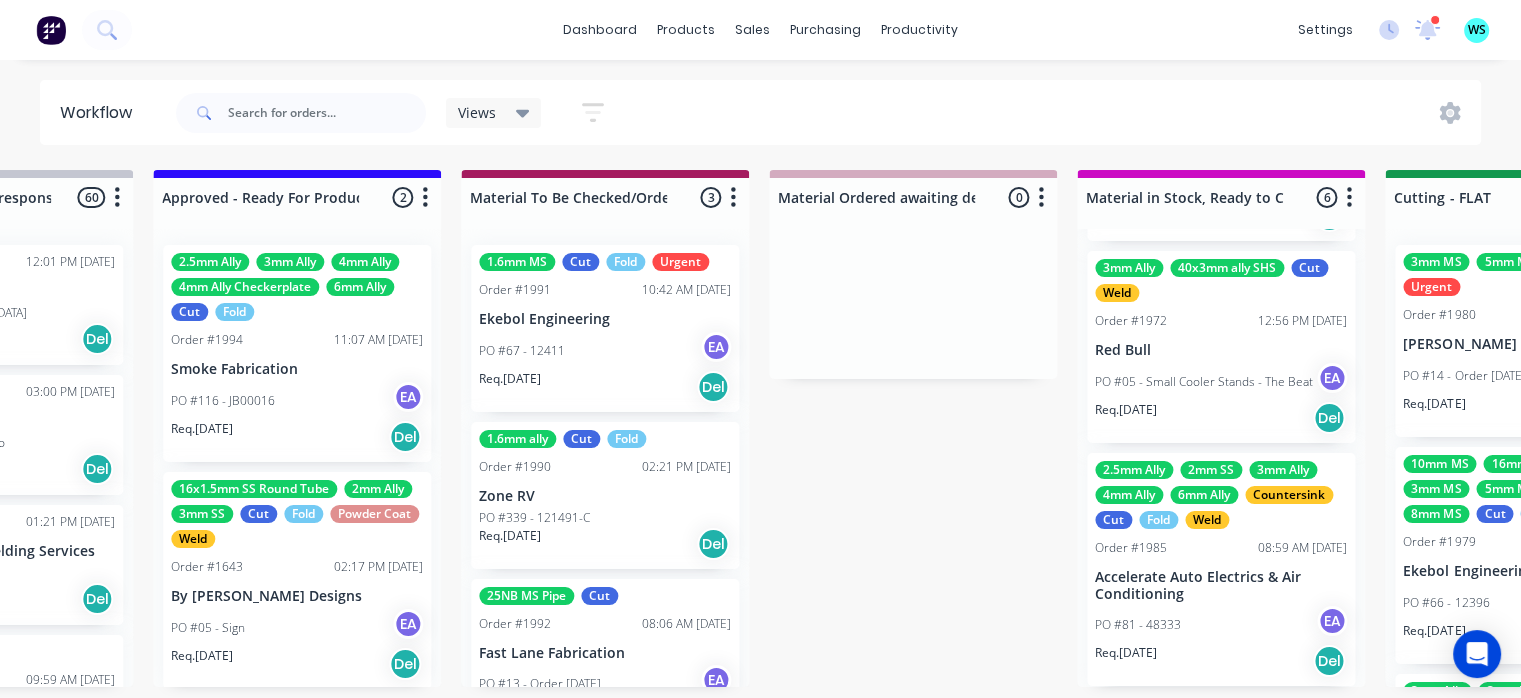 scroll, scrollTop: 1, scrollLeft: 0, axis: vertical 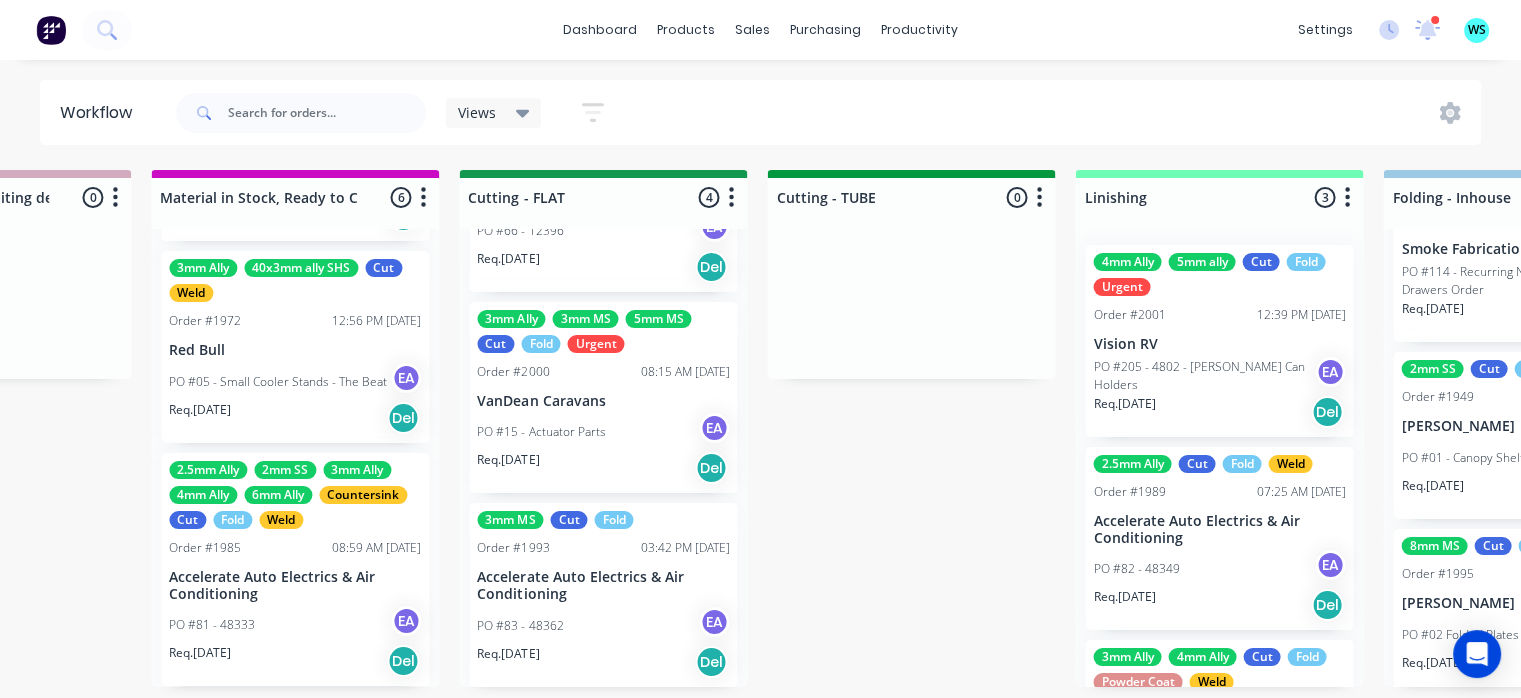 click 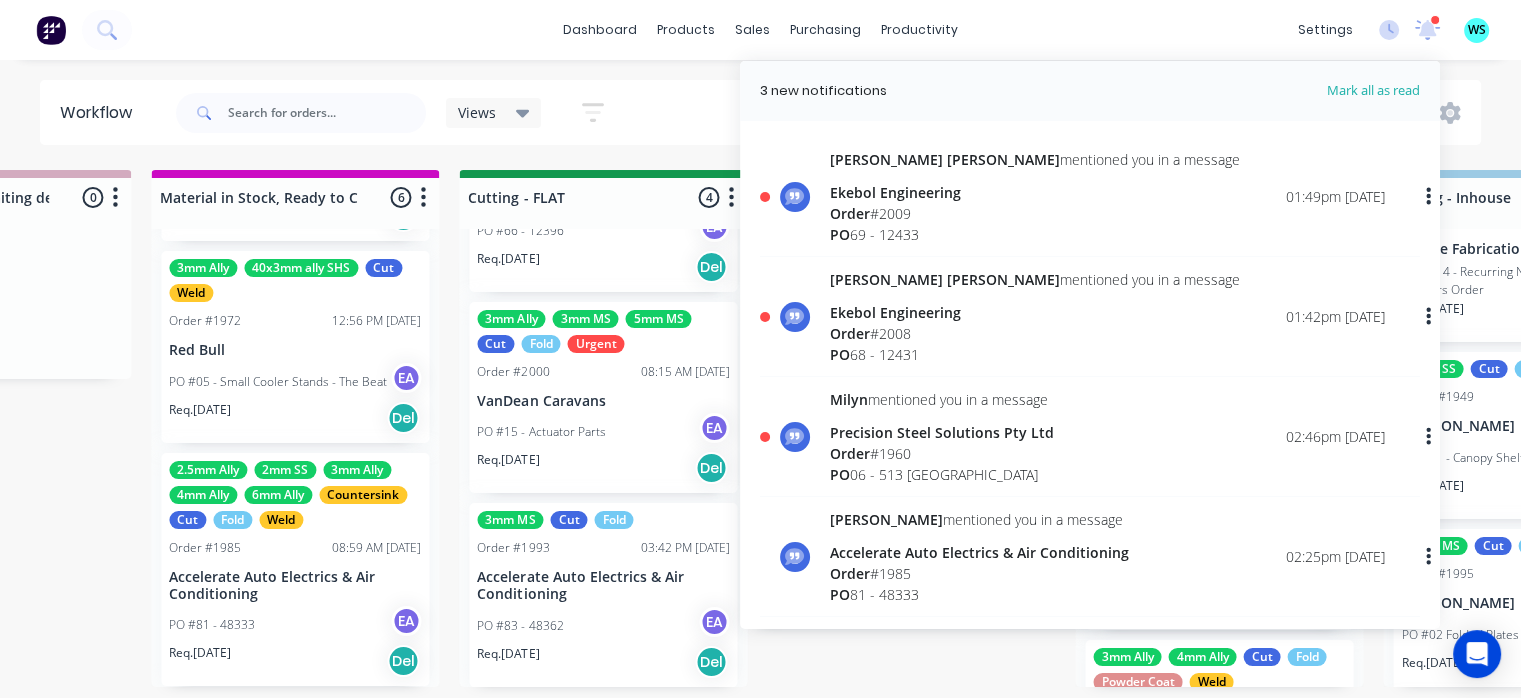 click on "Order  # 1960" at bounding box center (942, 453) 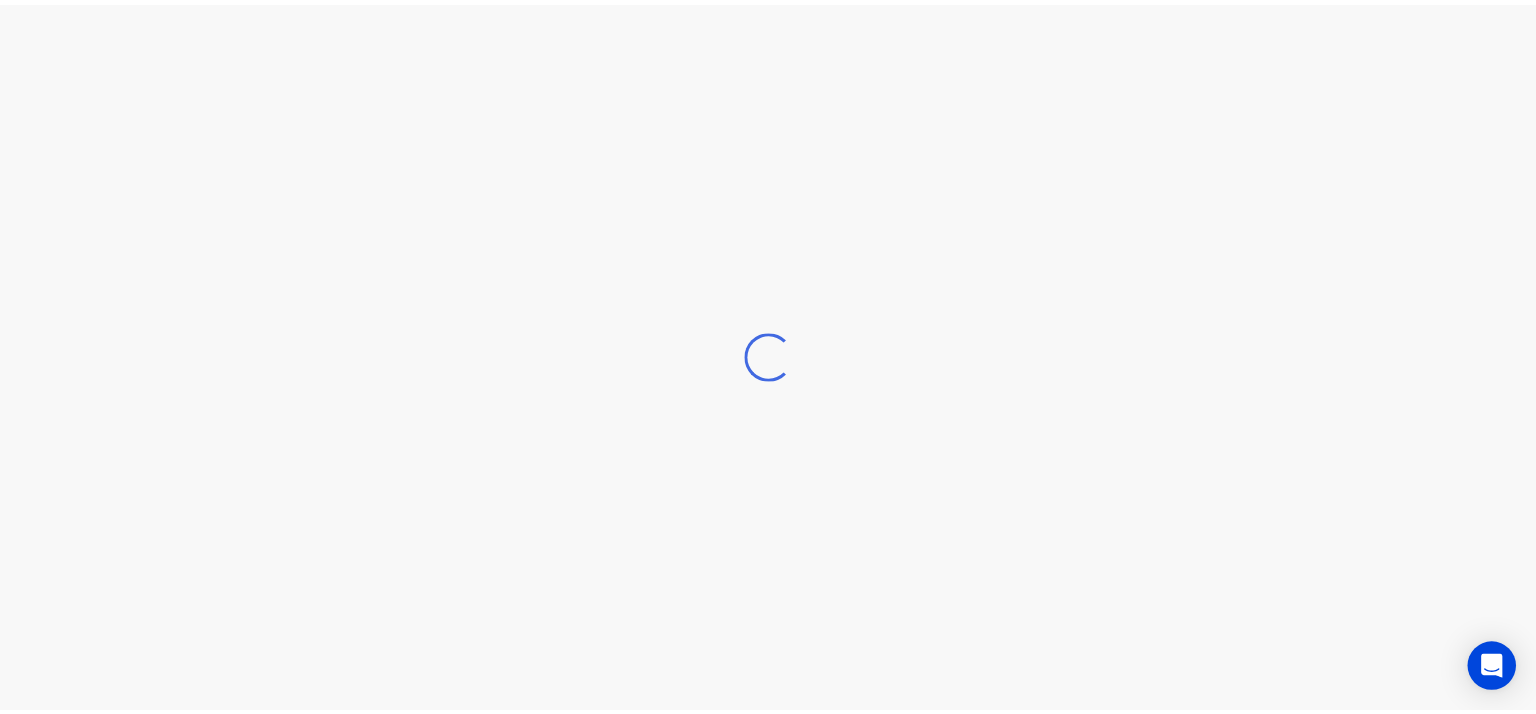scroll, scrollTop: 0, scrollLeft: 0, axis: both 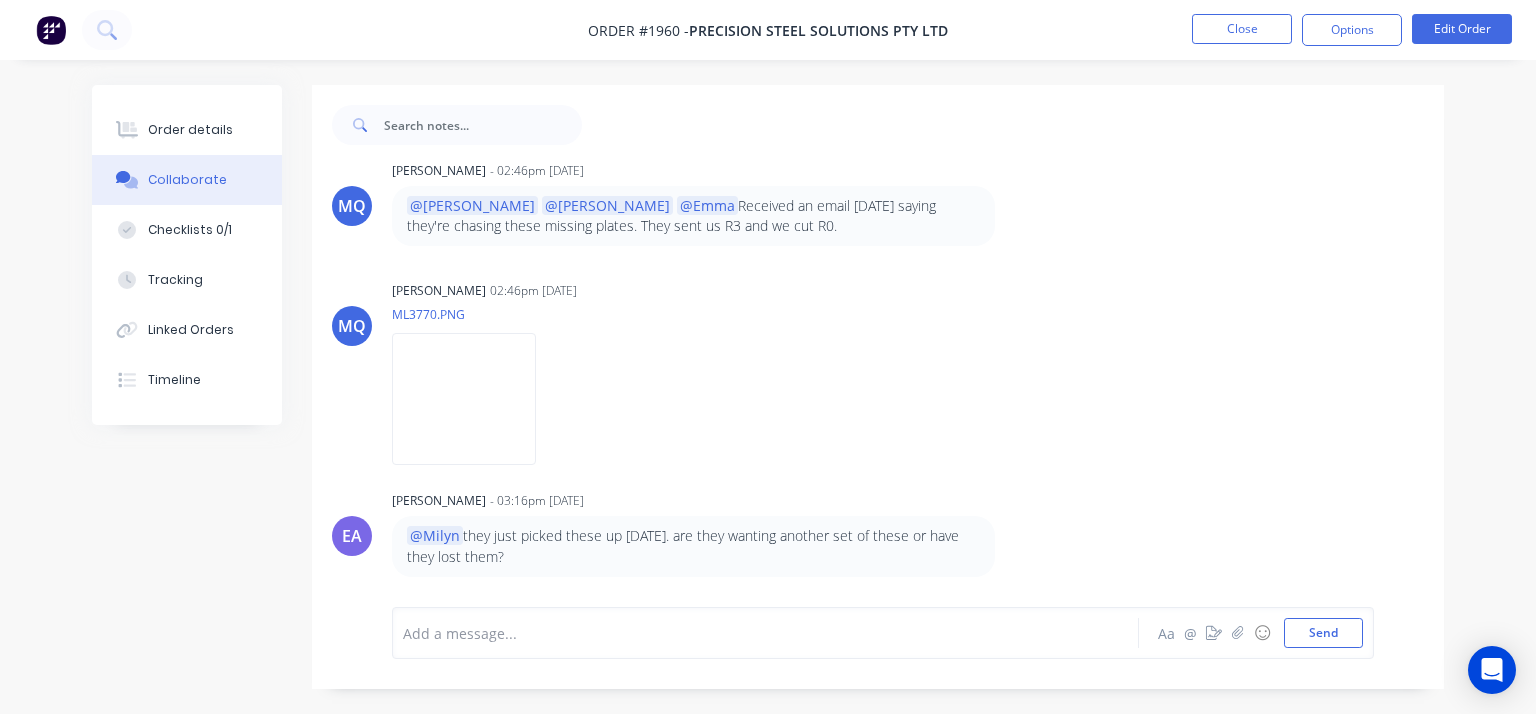 click at bounding box center (464, 398) 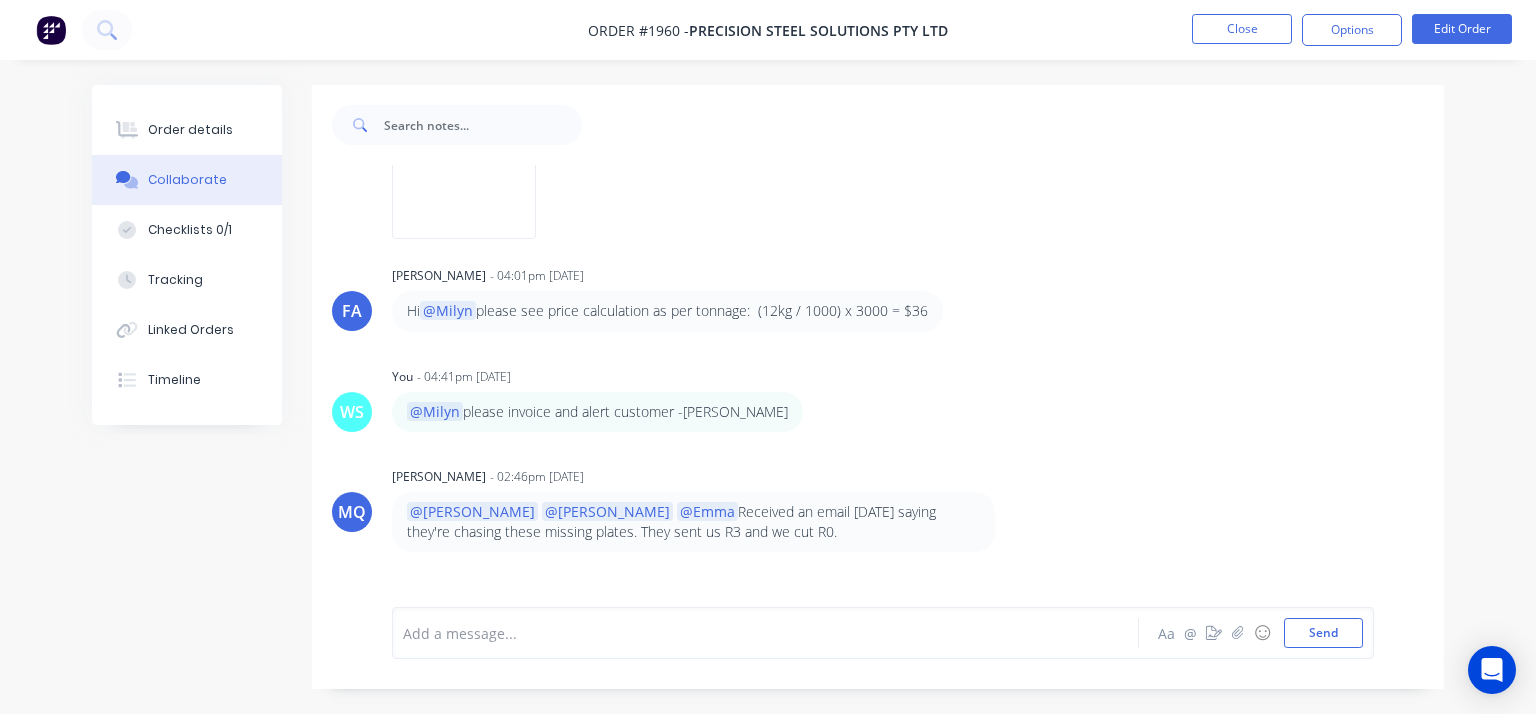 scroll, scrollTop: 0, scrollLeft: 0, axis: both 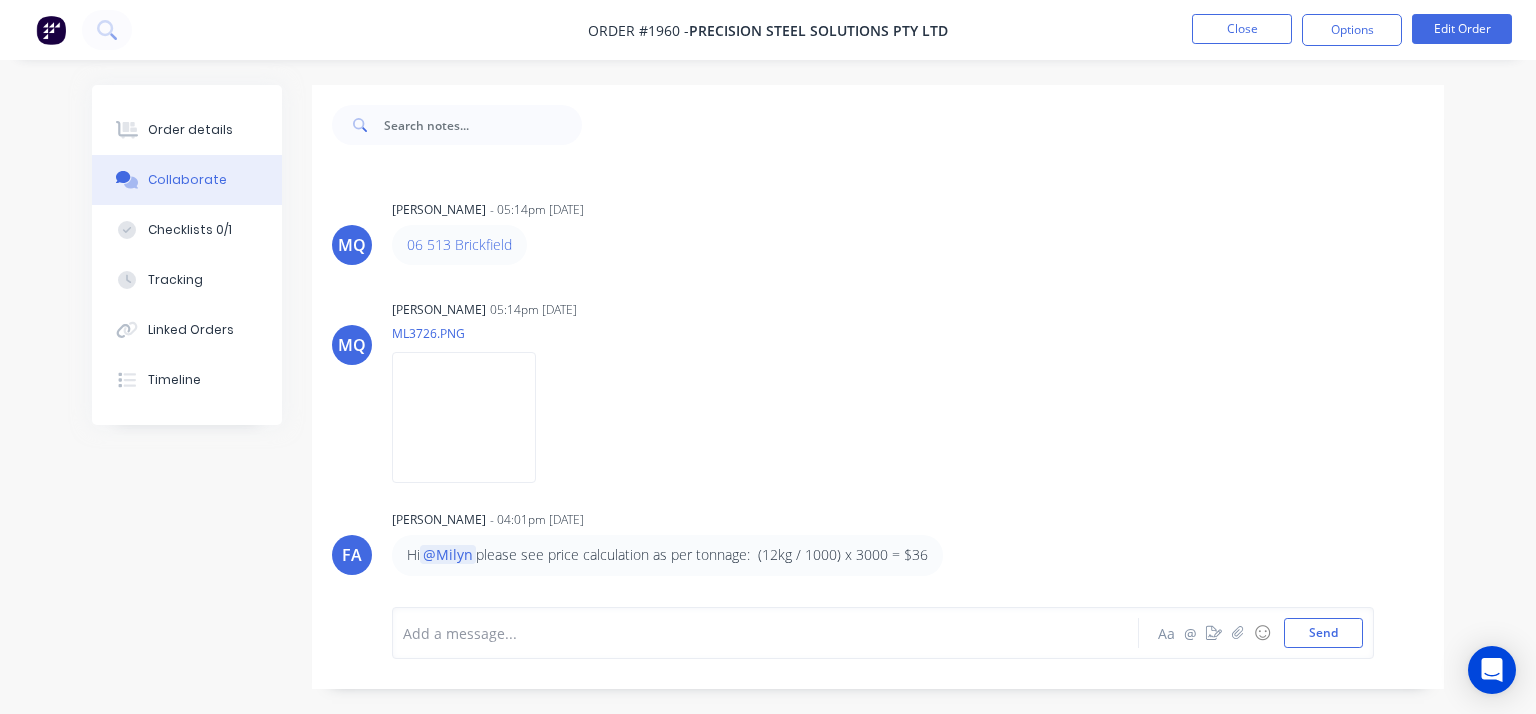 click on "Close" at bounding box center (1242, 29) 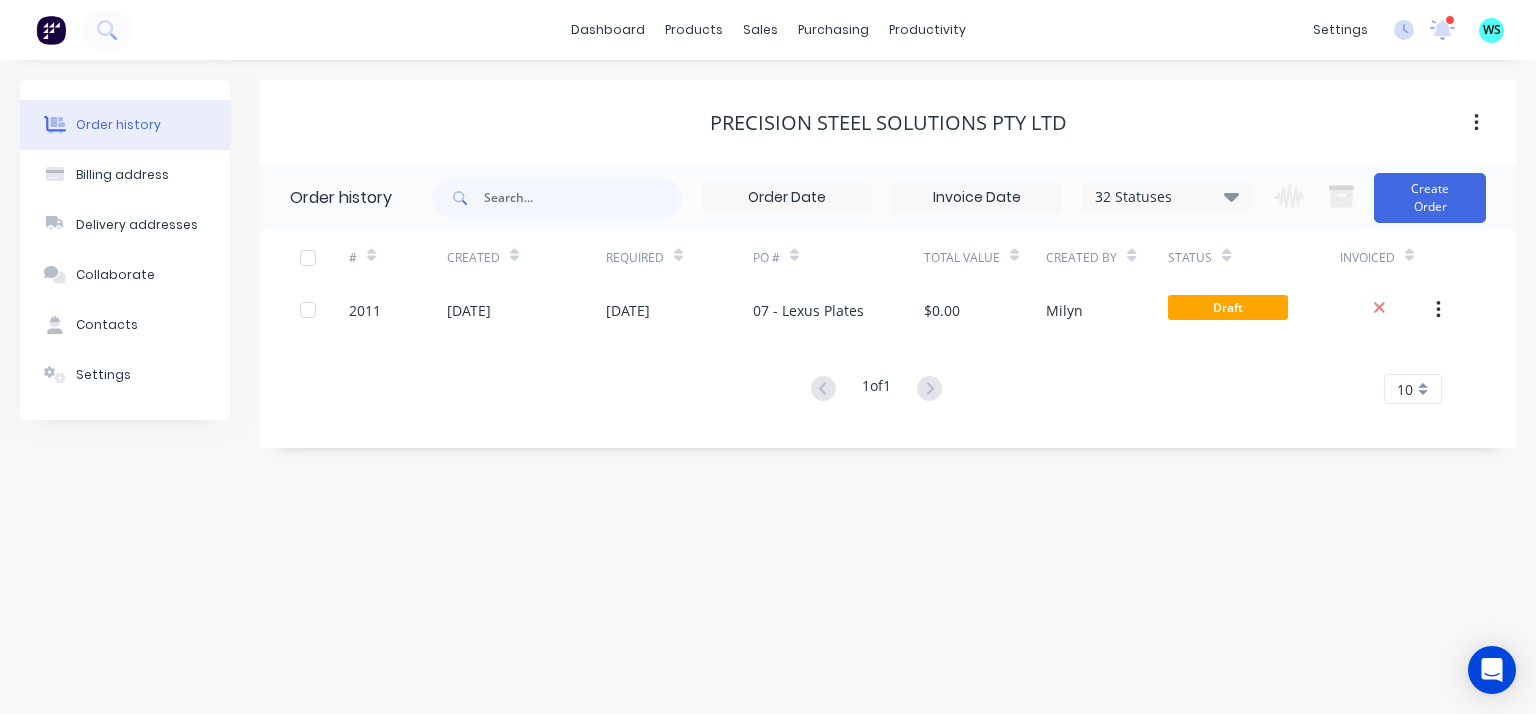 click 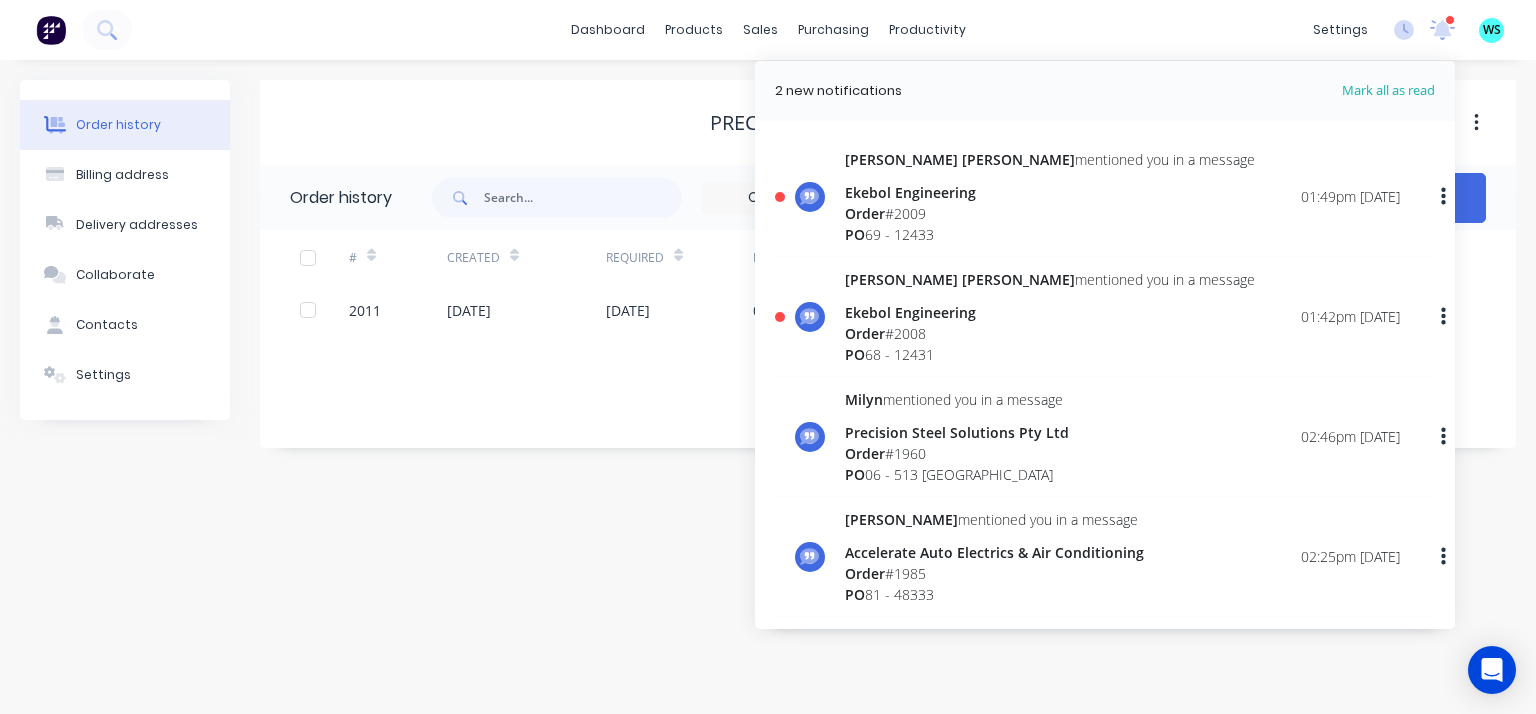 click on "PO  69 - 12433" at bounding box center (1050, 234) 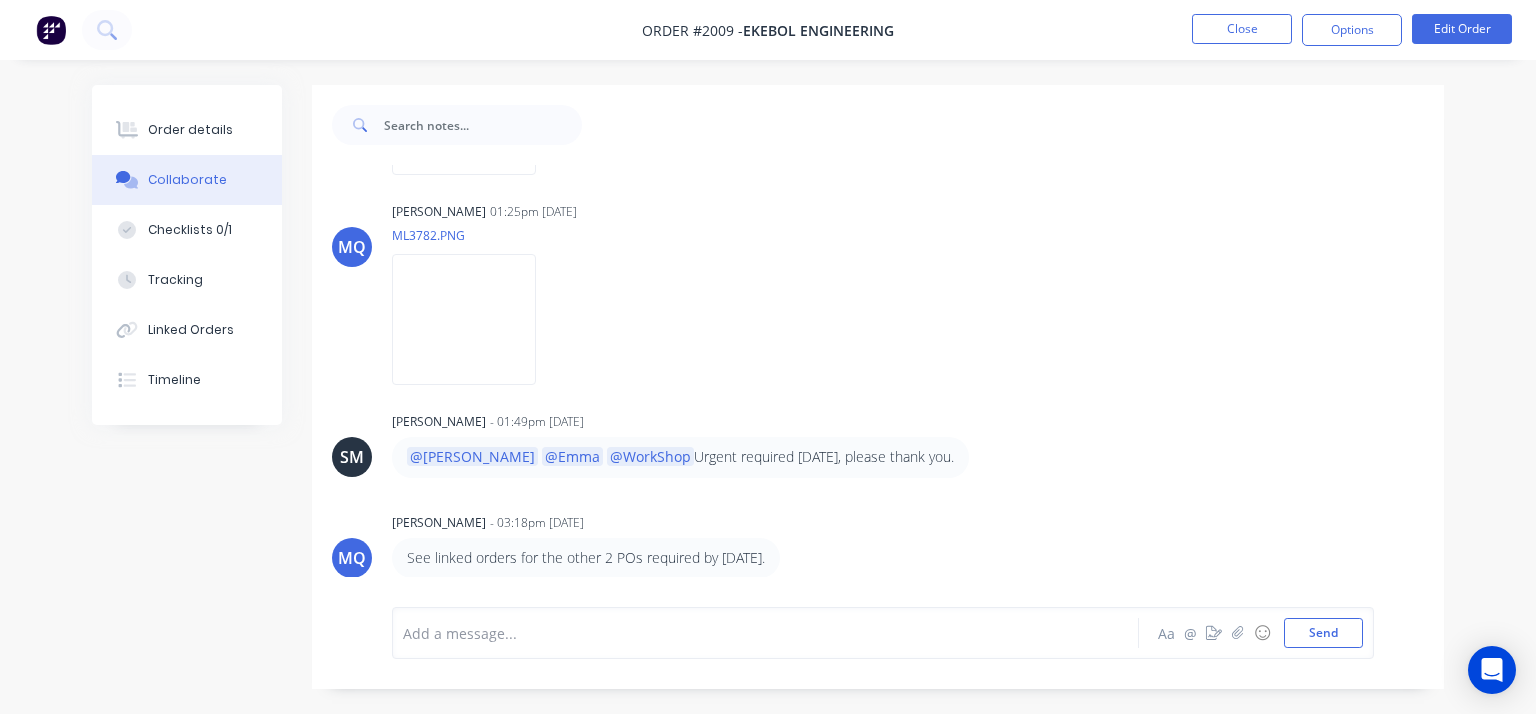 scroll, scrollTop: 0, scrollLeft: 0, axis: both 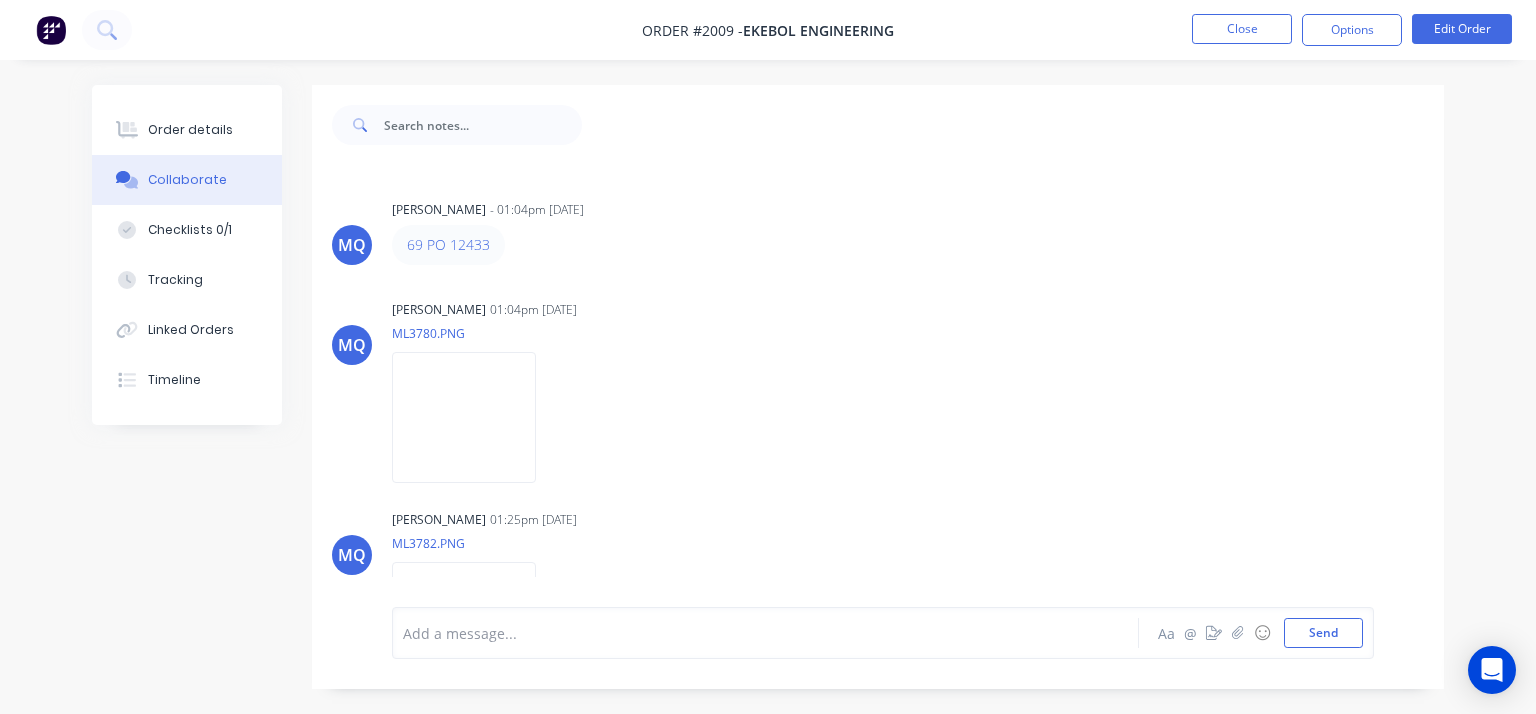 click on "Close" at bounding box center (1242, 29) 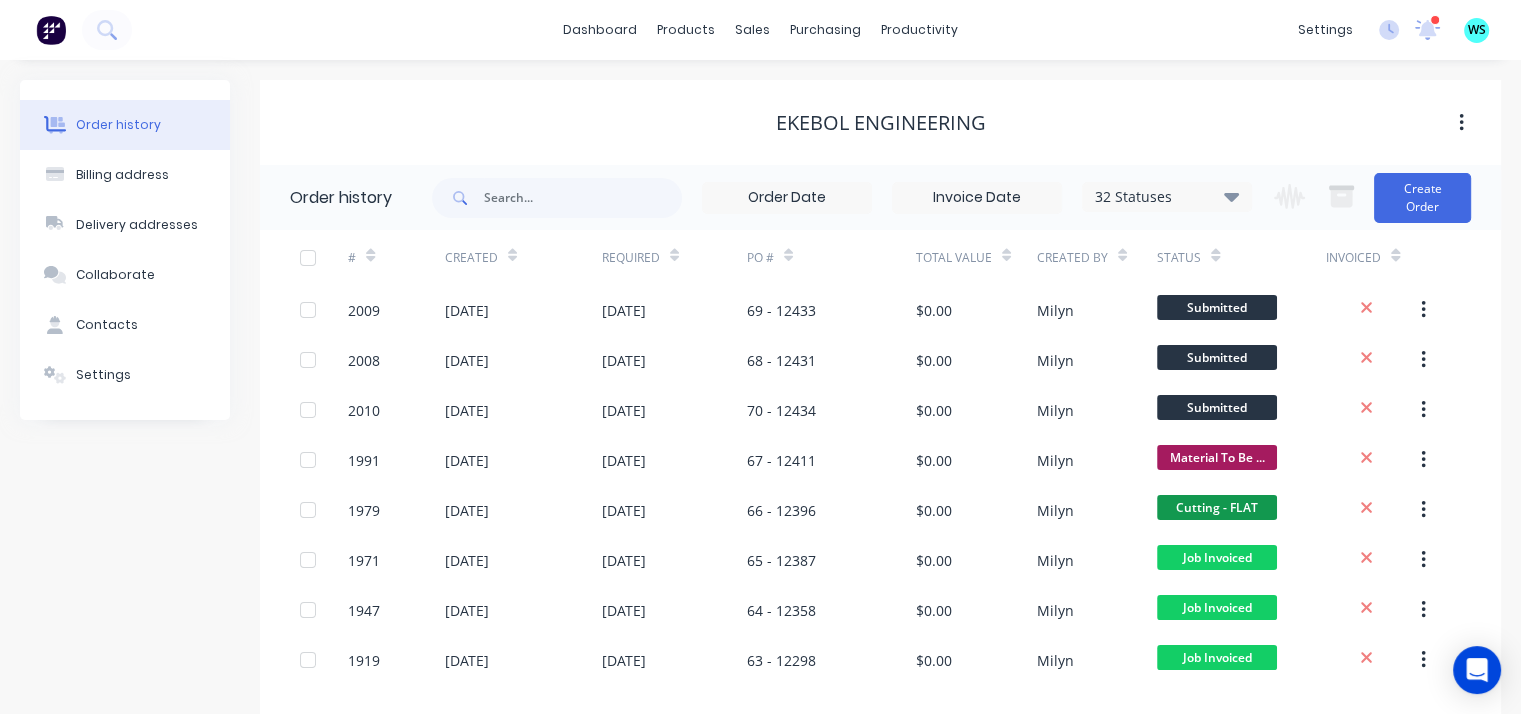 click 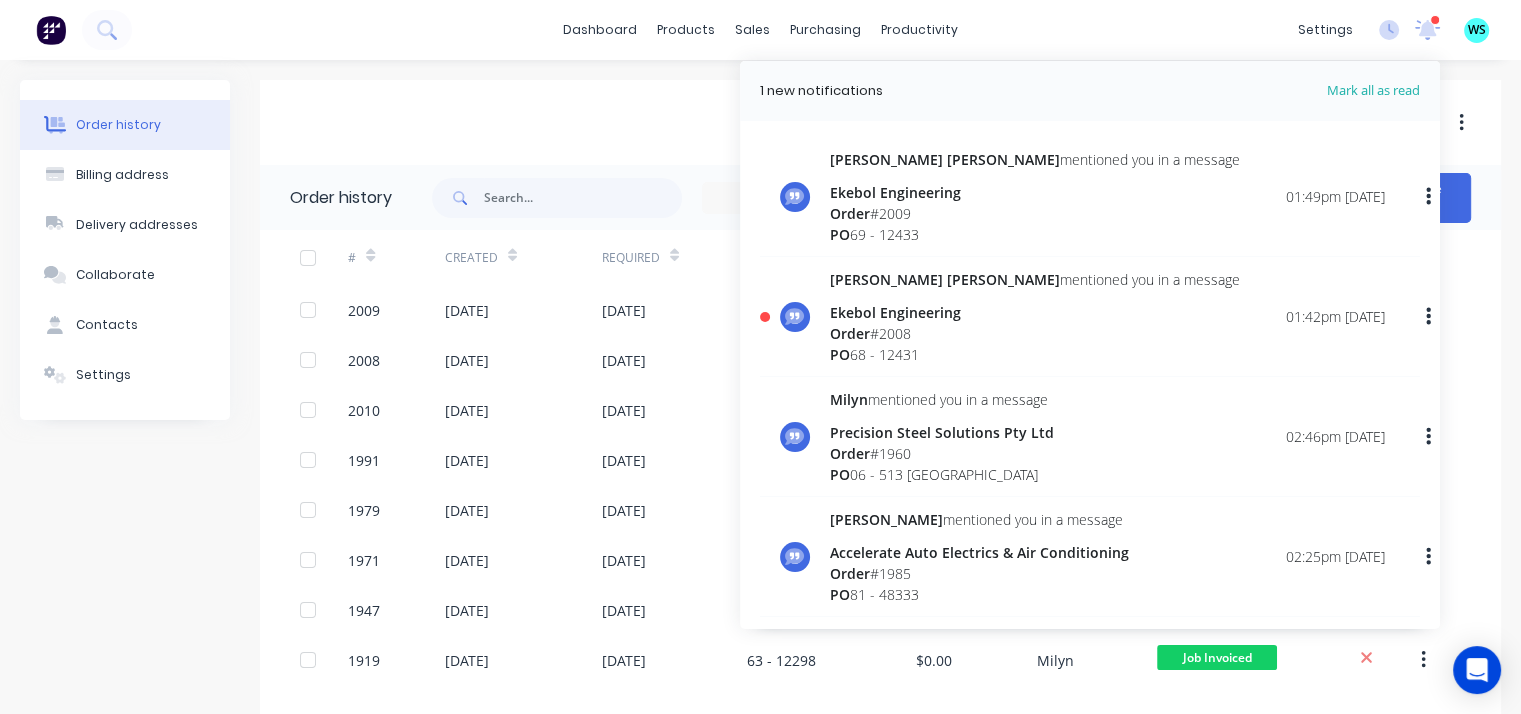 click on "Order  # 2008" at bounding box center (1035, 333) 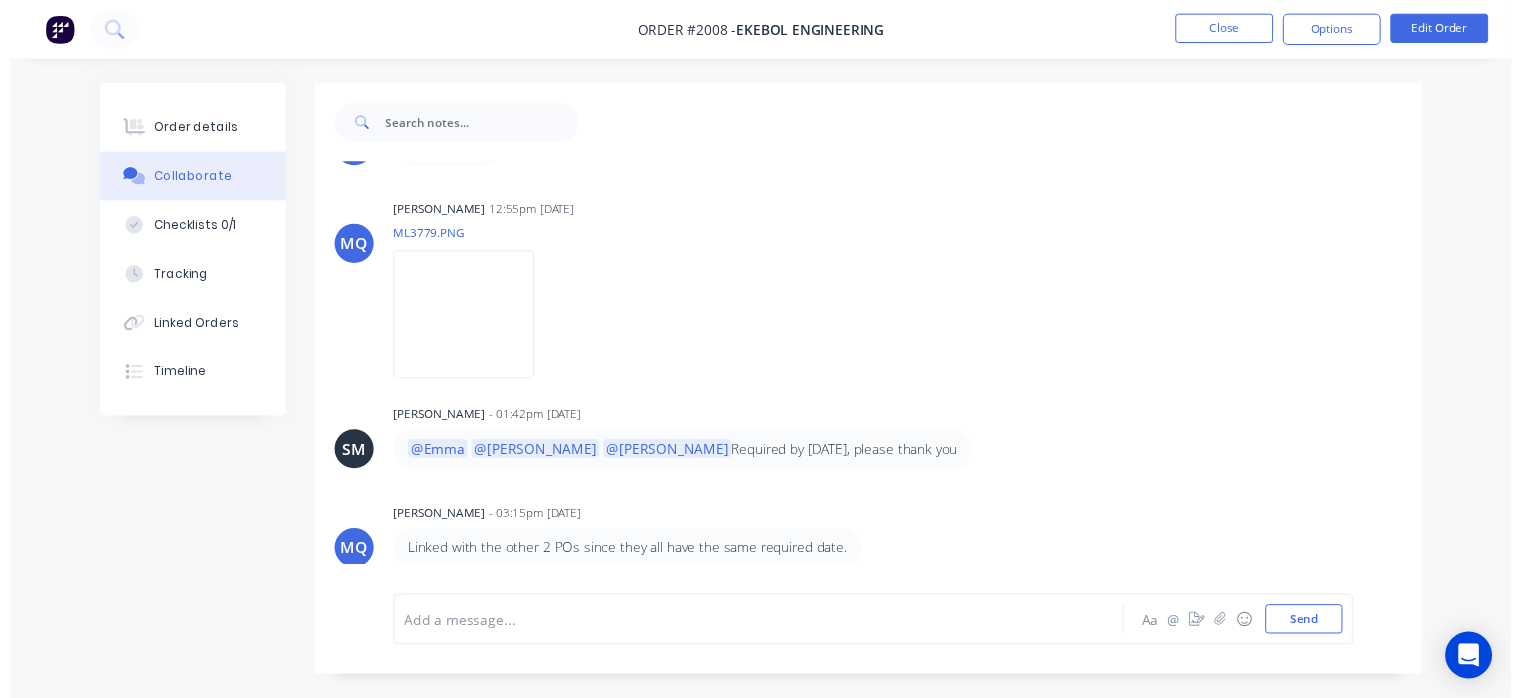 scroll, scrollTop: 99, scrollLeft: 0, axis: vertical 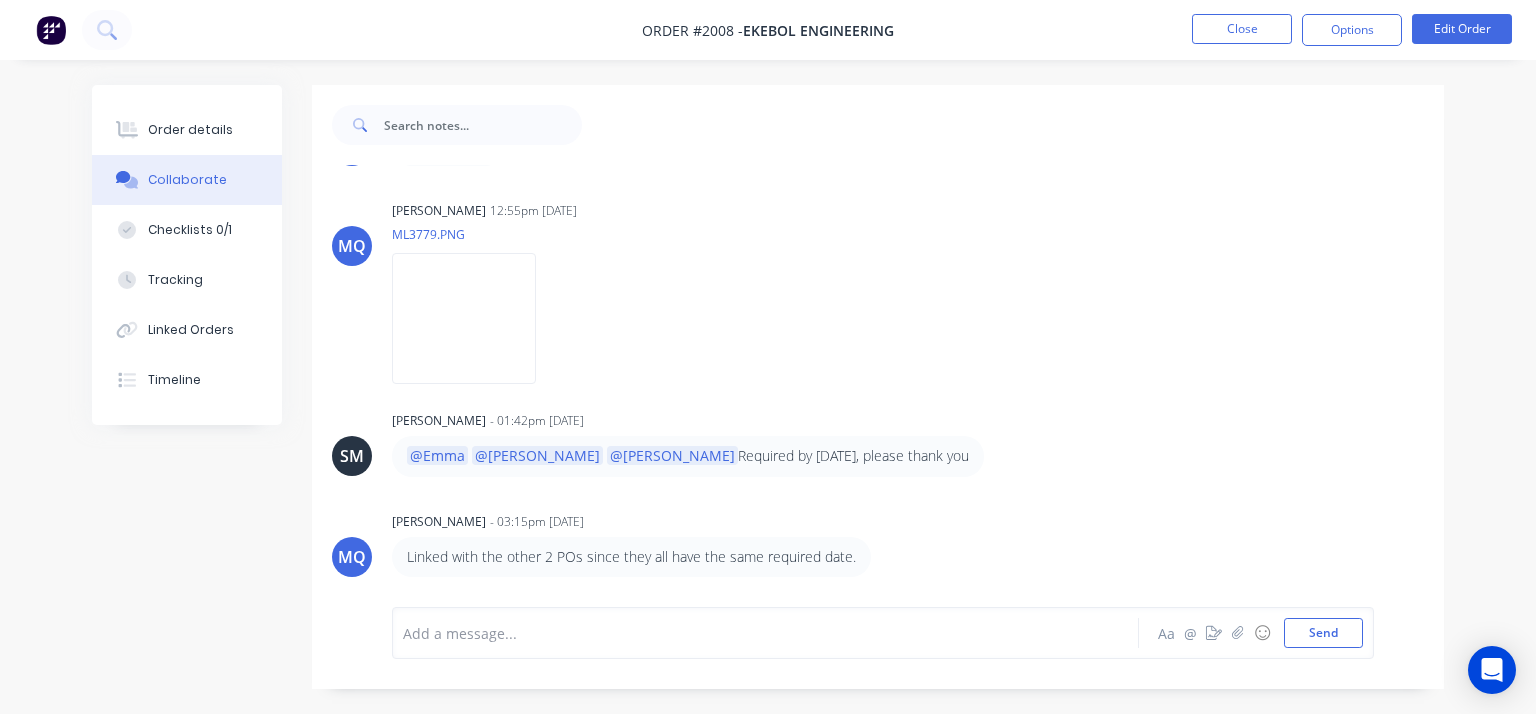 click on "Close" at bounding box center [1242, 29] 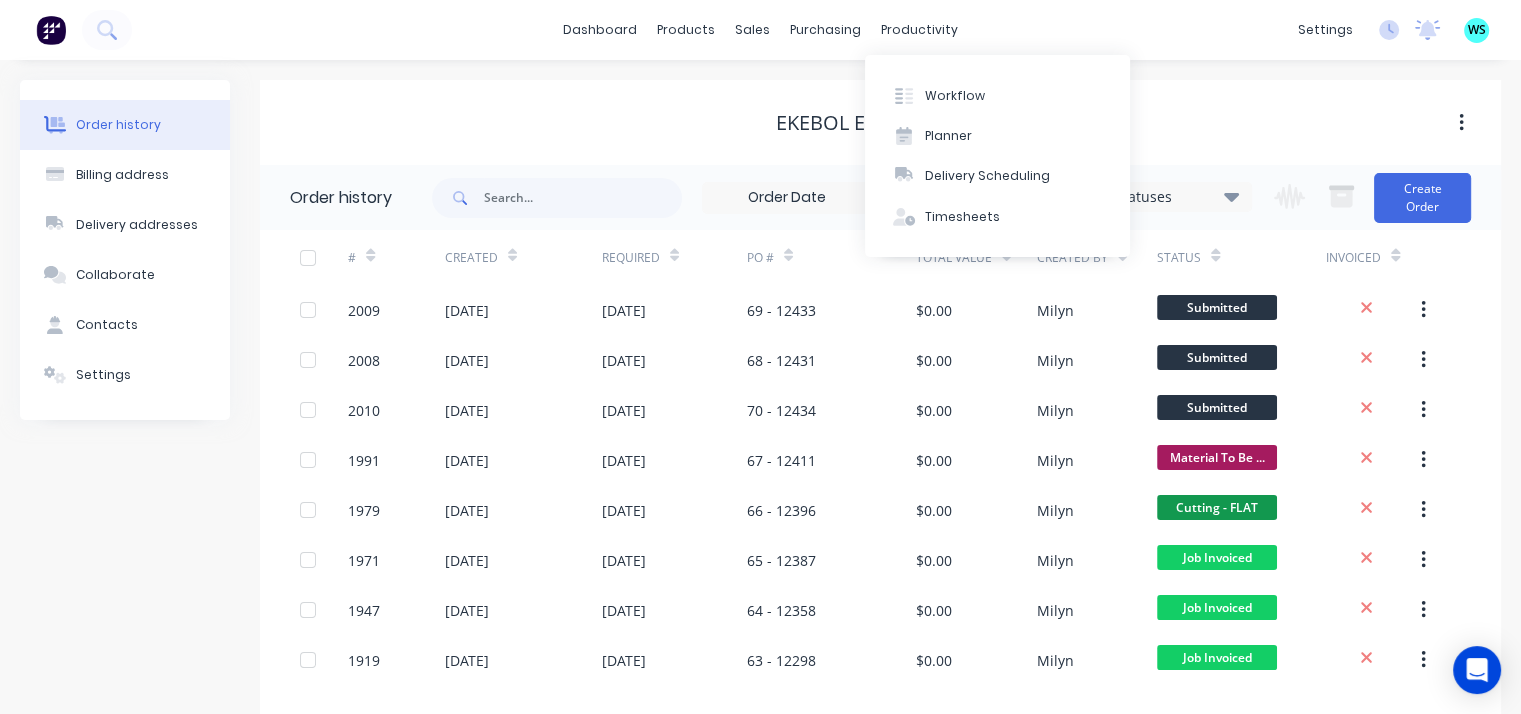 click on "Workflow" at bounding box center [955, 96] 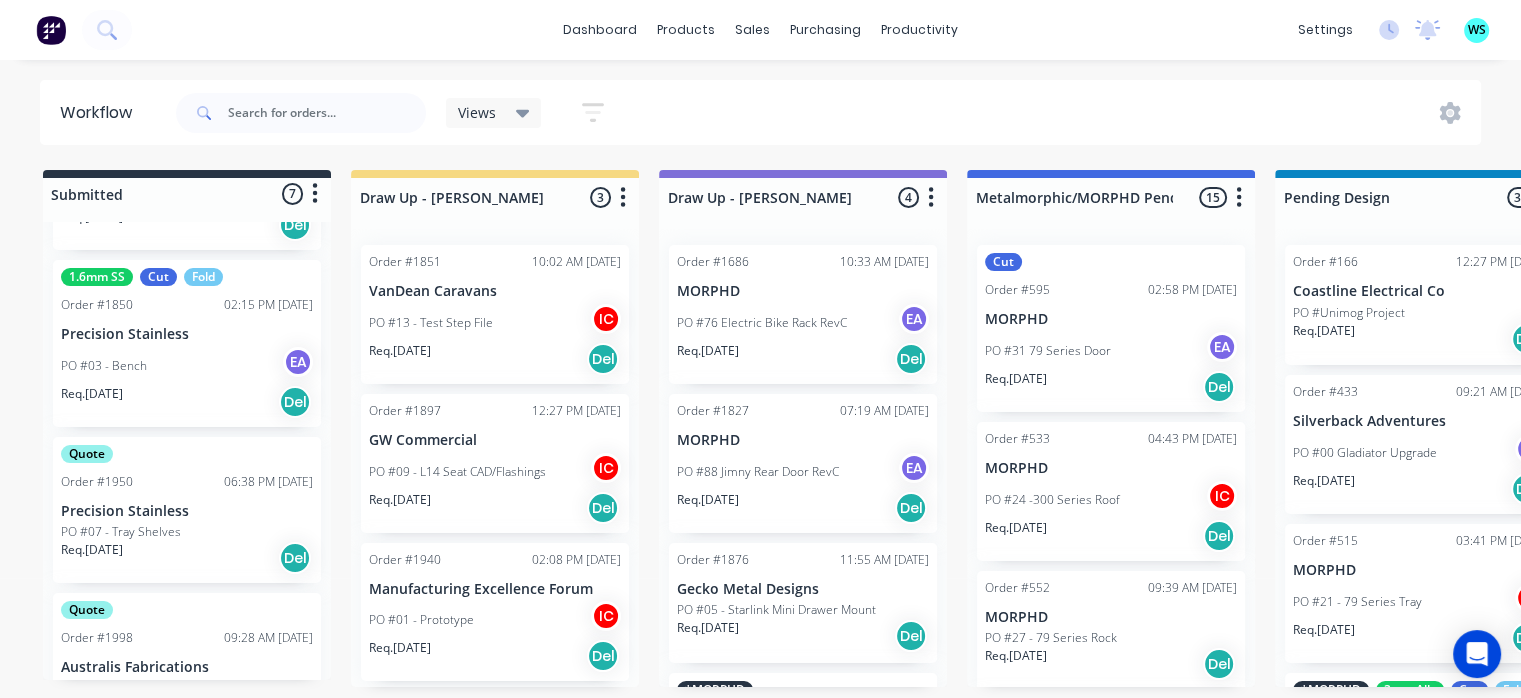 scroll, scrollTop: 500, scrollLeft: 0, axis: vertical 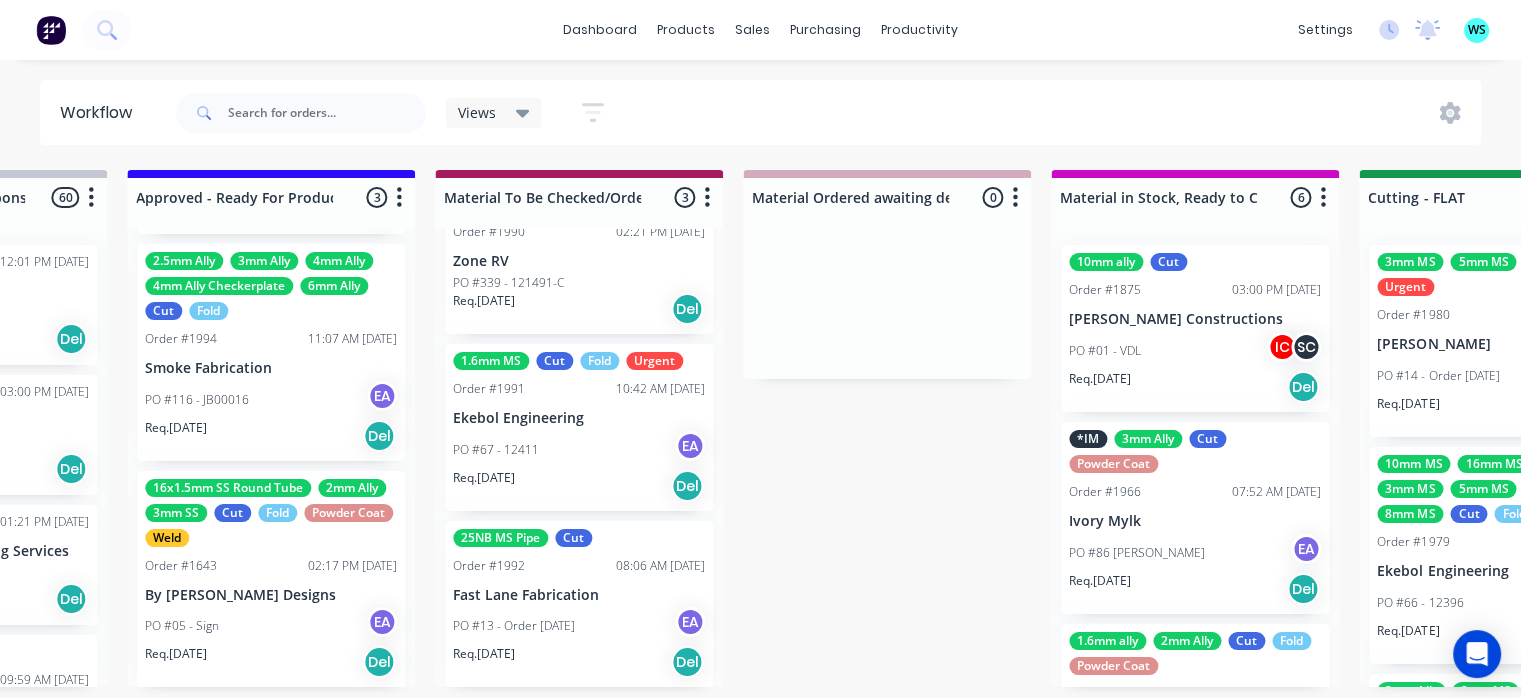 click on "PO #05 - Sign
EA" at bounding box center (271, 626) 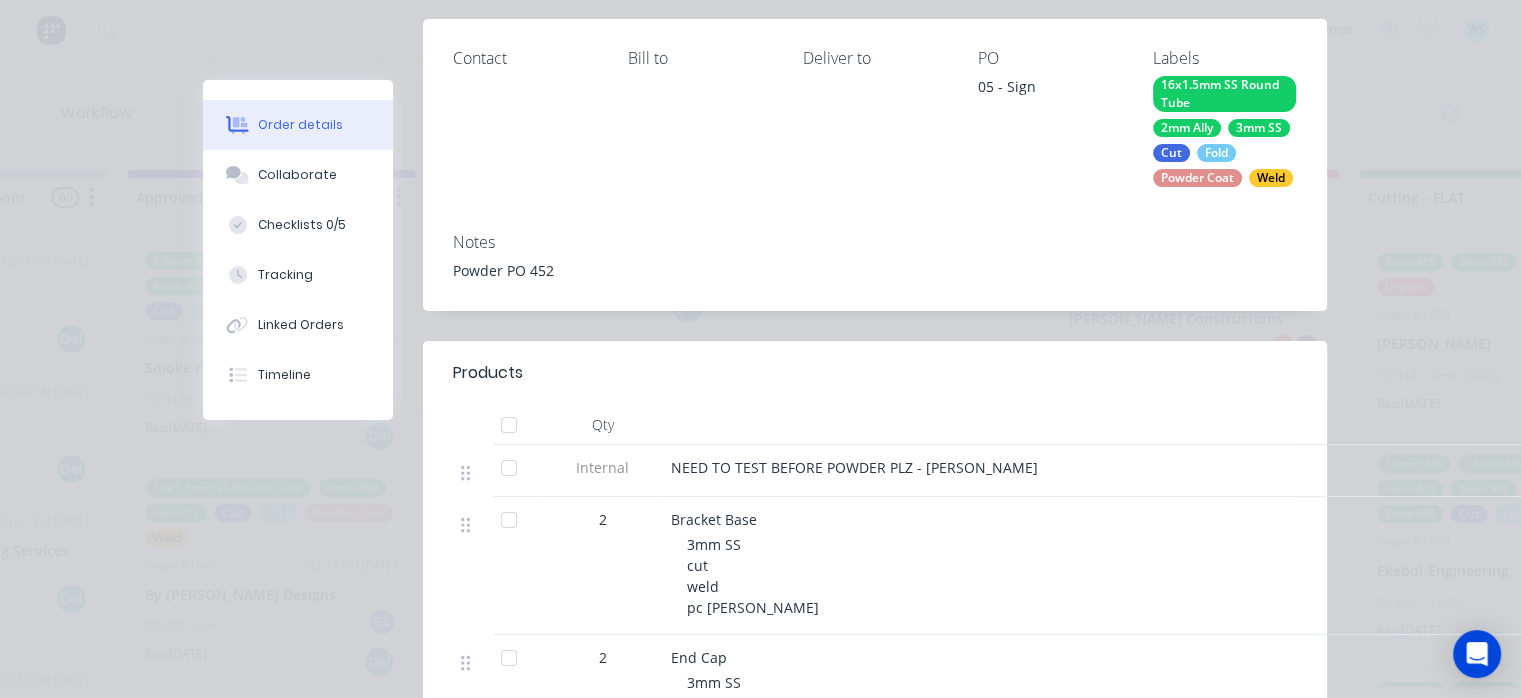 scroll, scrollTop: 0, scrollLeft: 0, axis: both 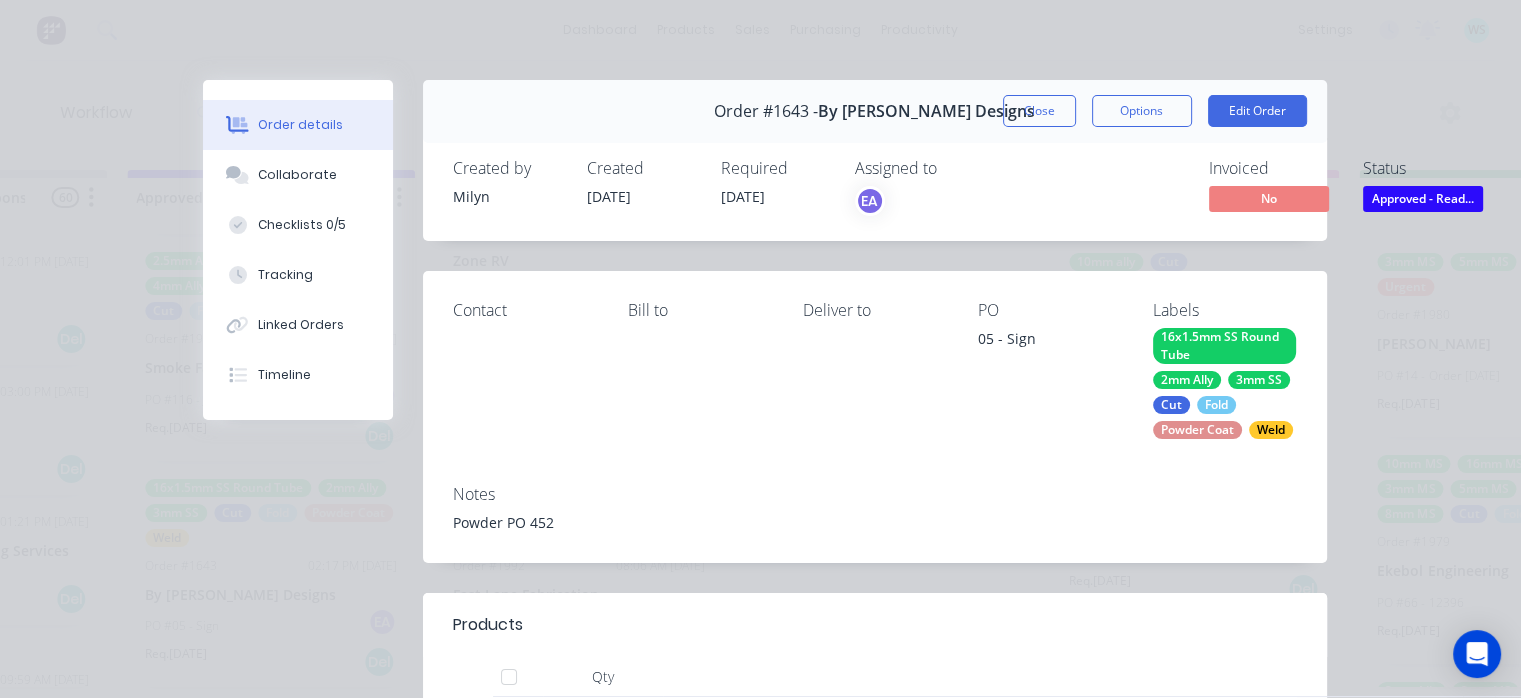 click on "Collaborate" at bounding box center (298, 175) 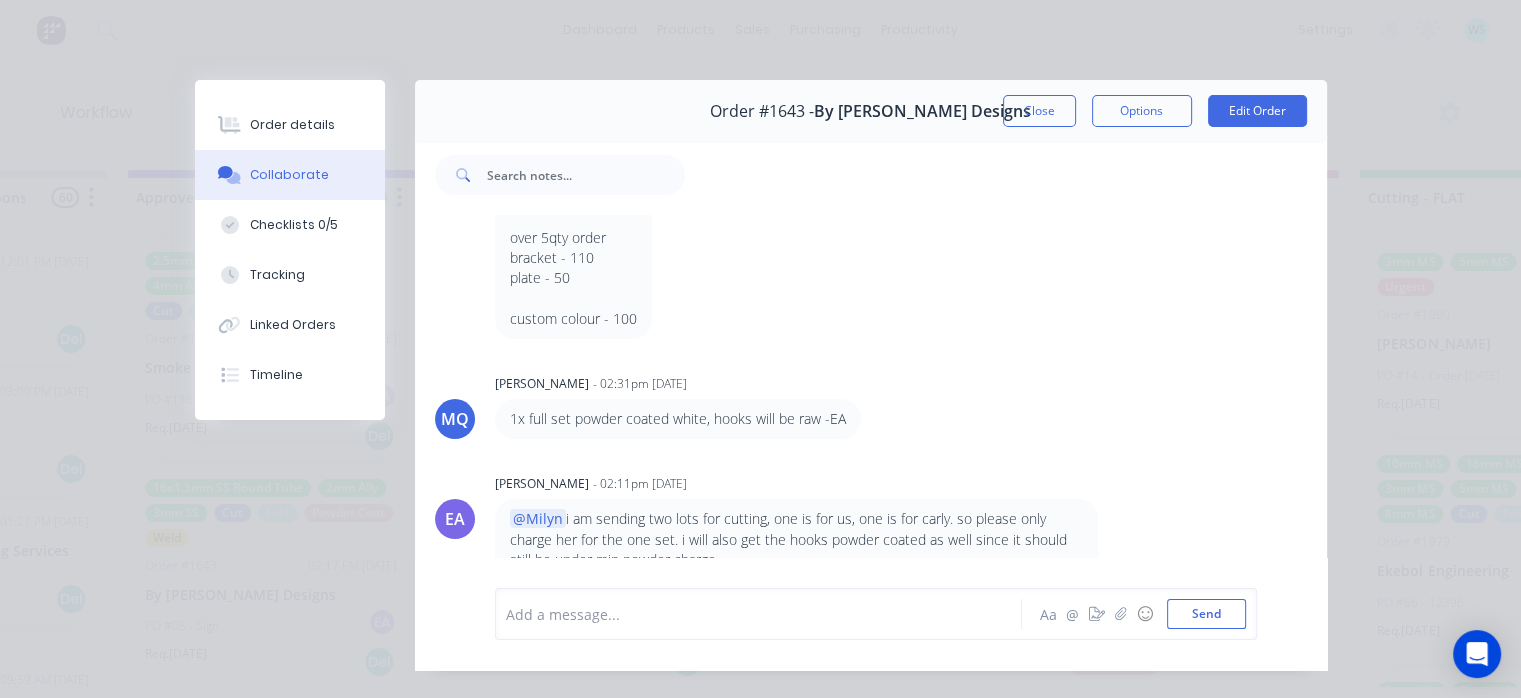 scroll, scrollTop: 0, scrollLeft: 0, axis: both 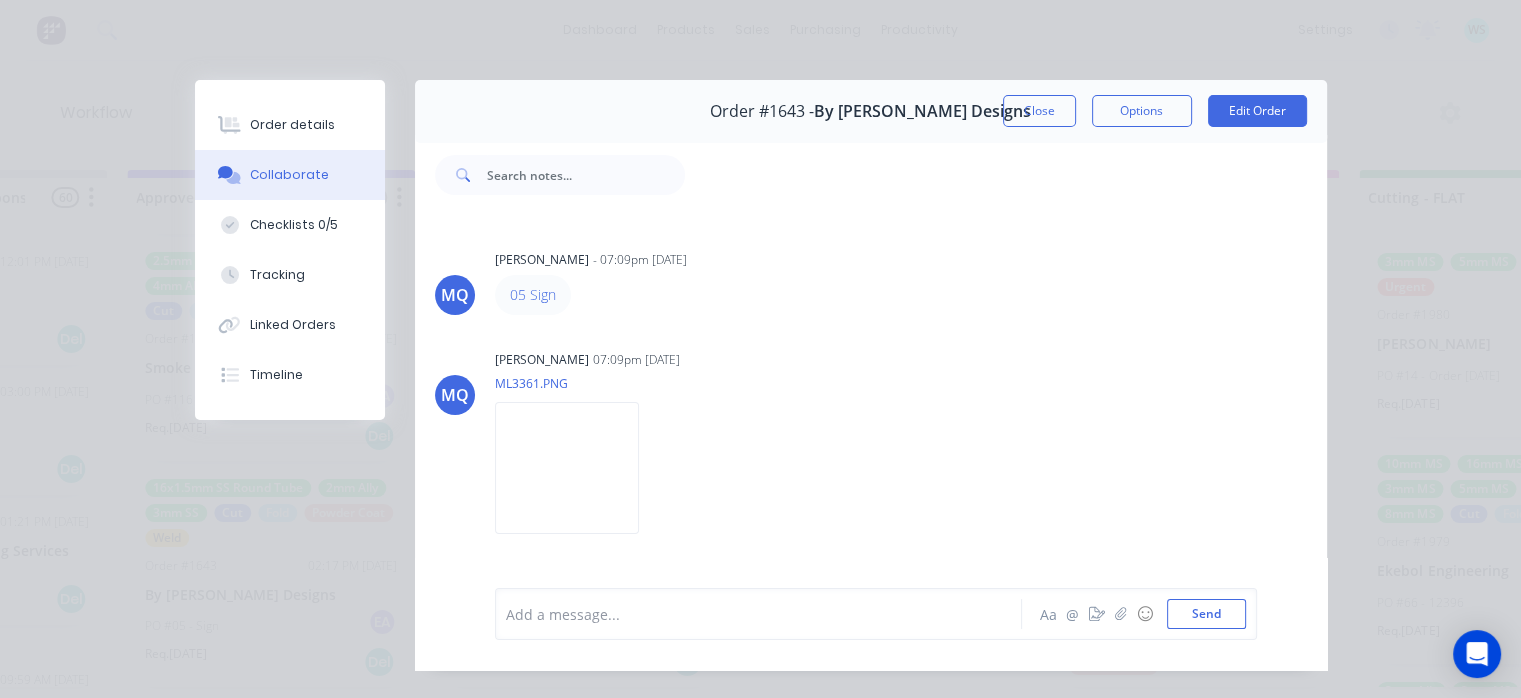 click on "Checklists 0/5" at bounding box center (294, 225) 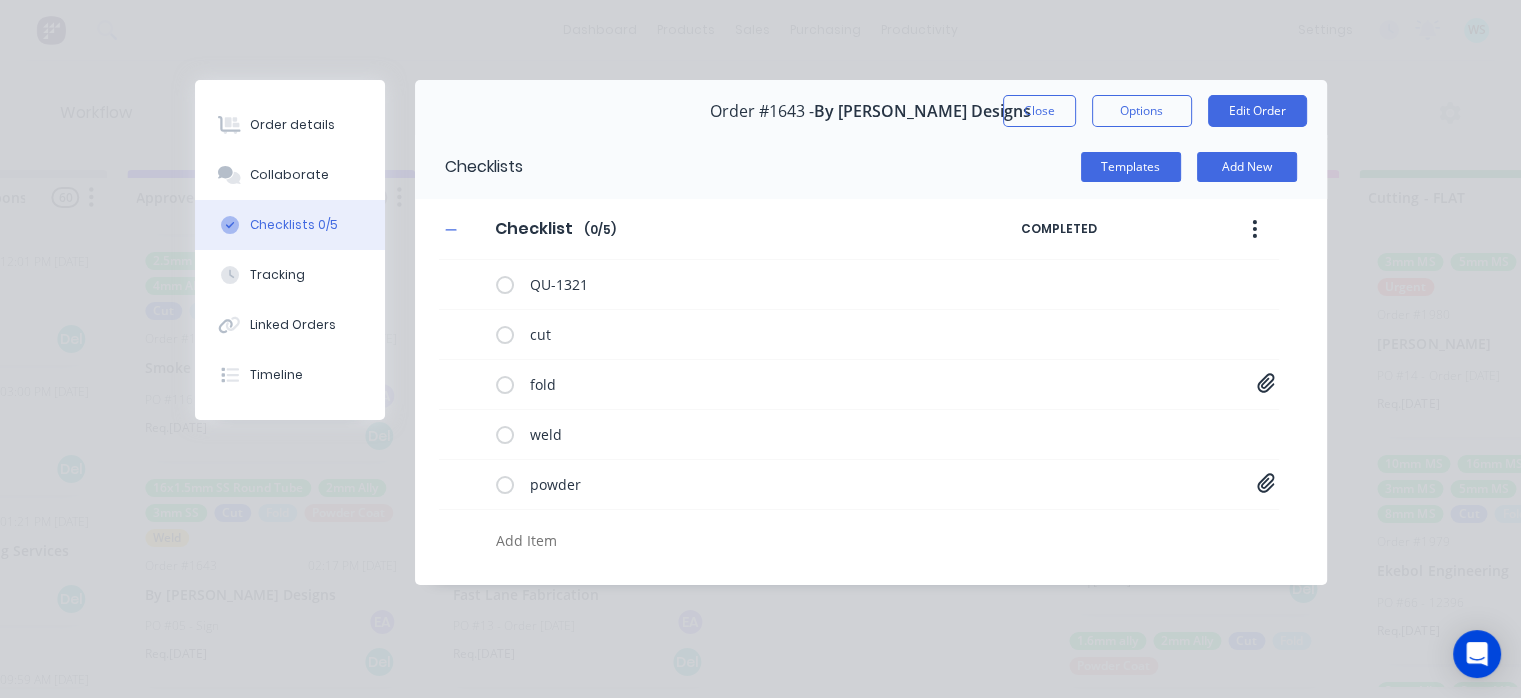 click 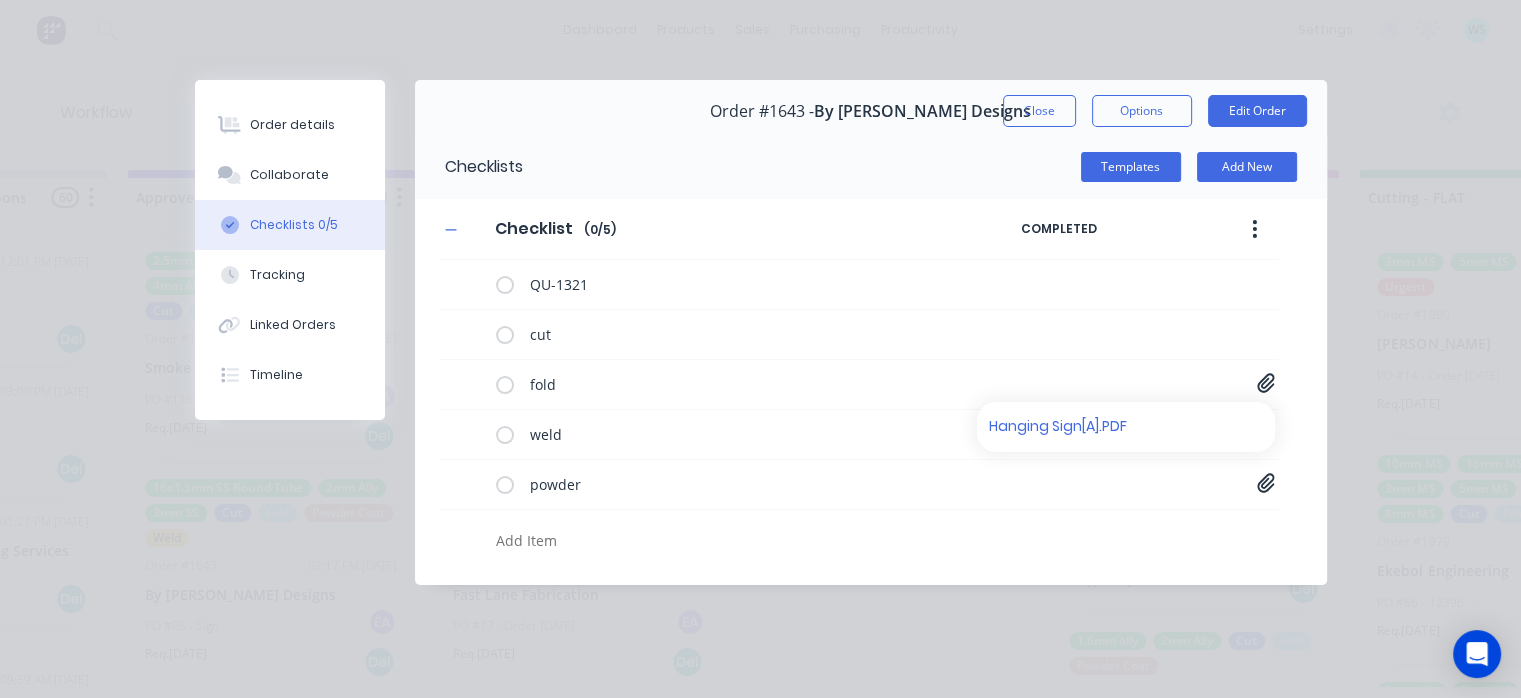 click on "Hanging Sign[A].PDF" at bounding box center (1105, 426) 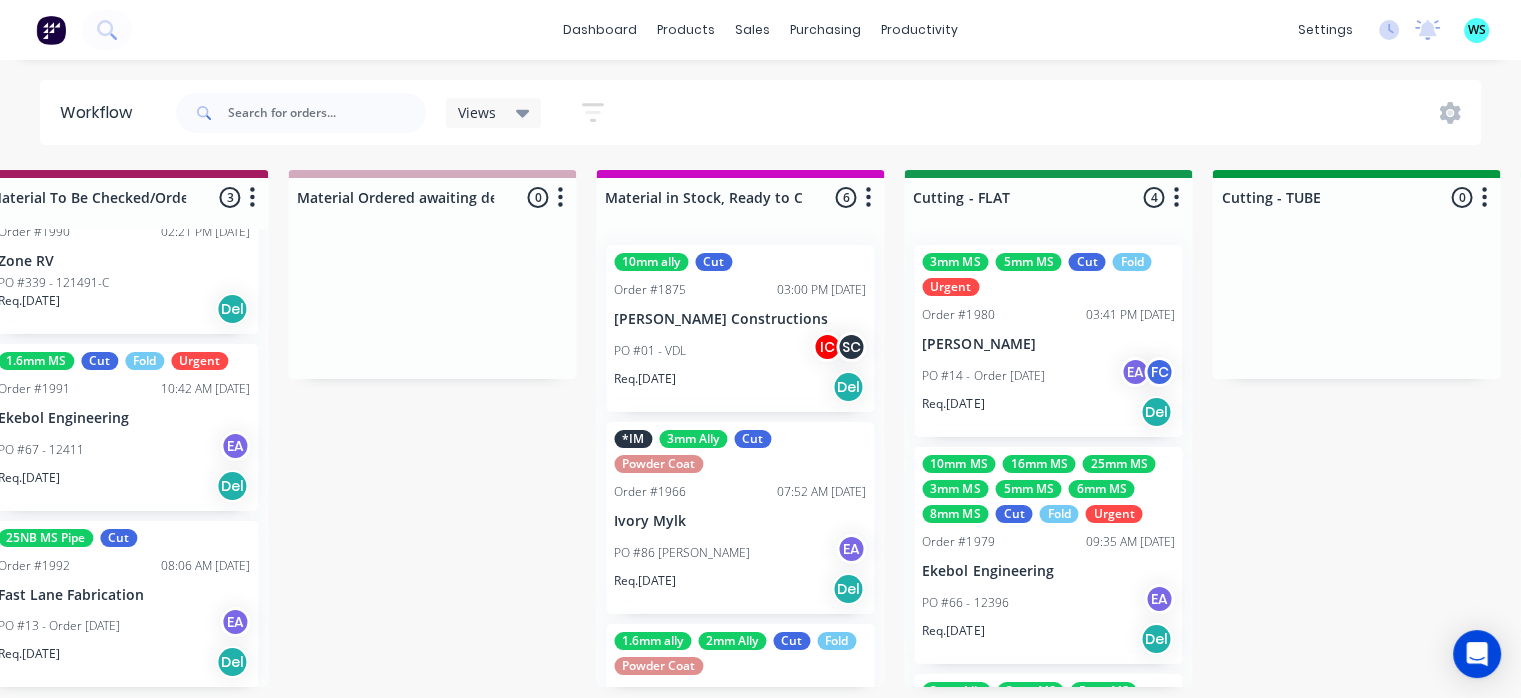 scroll, scrollTop: 4, scrollLeft: 3090, axis: both 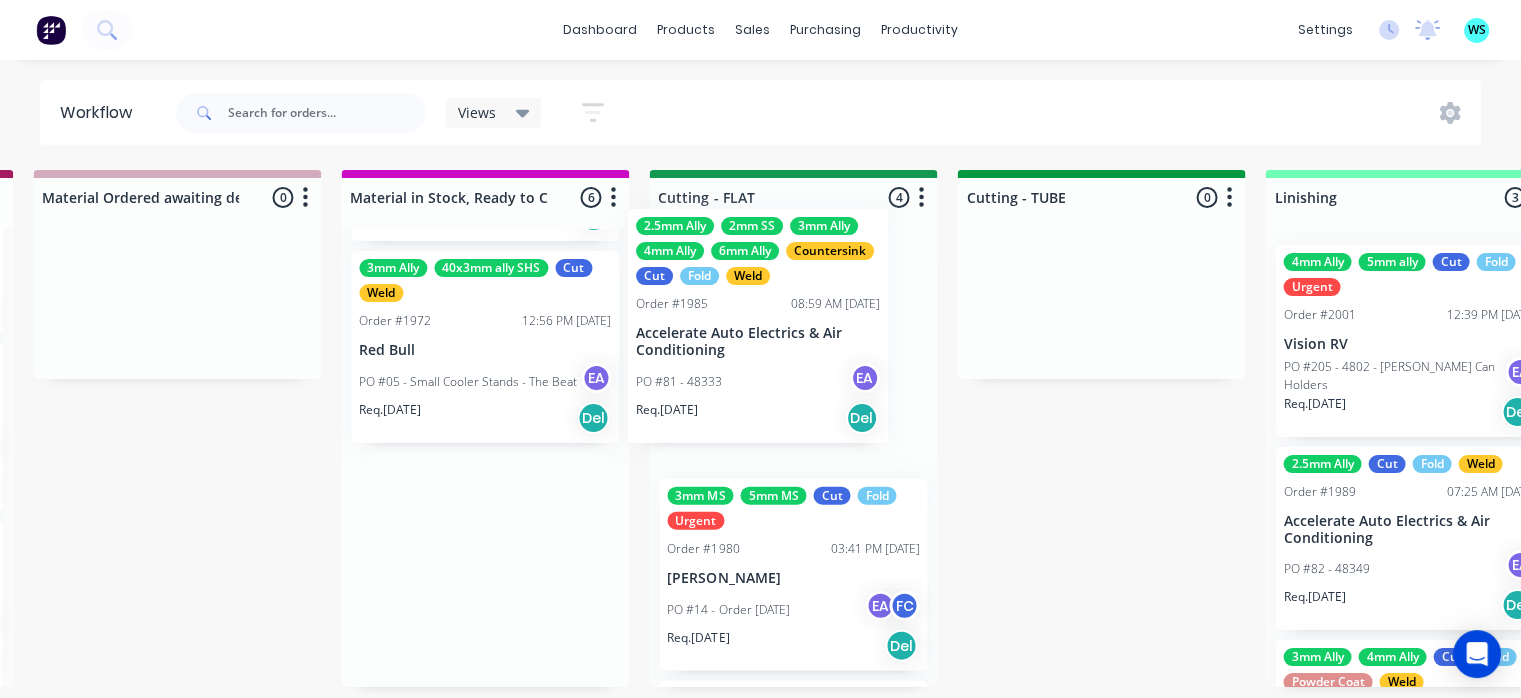 drag, startPoint x: 573, startPoint y: 462, endPoint x: 713, endPoint y: 354, distance: 176.81628 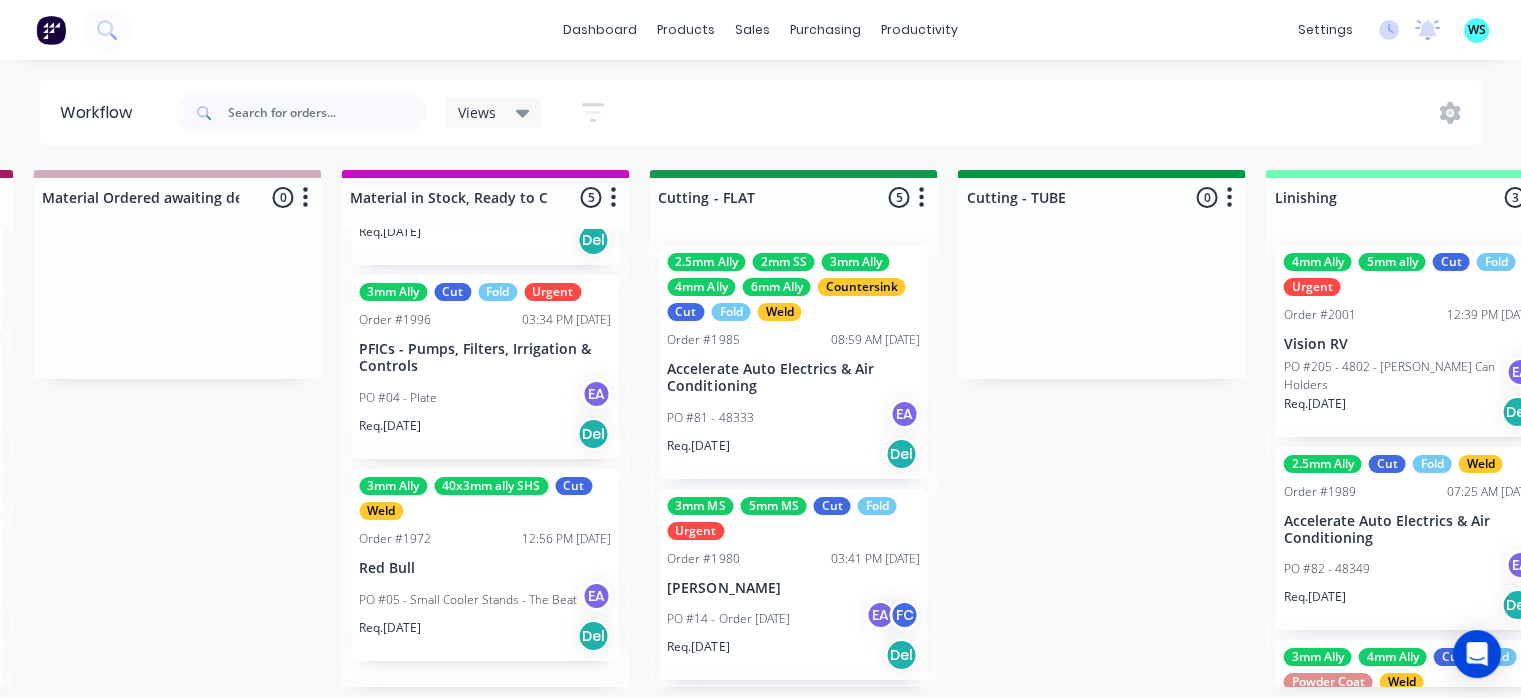 scroll, scrollTop: 504, scrollLeft: 0, axis: vertical 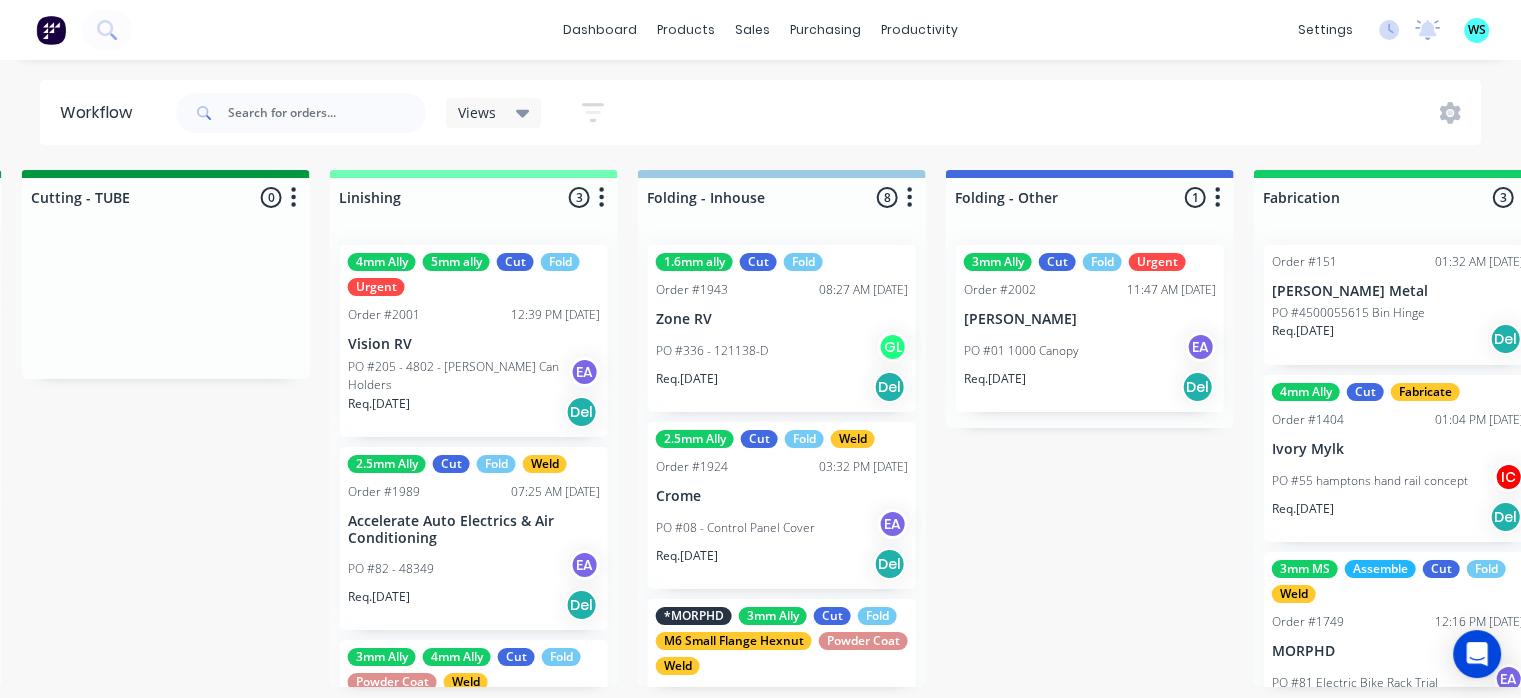 click on "PO #336 - 121138-D GL" at bounding box center (782, 351) 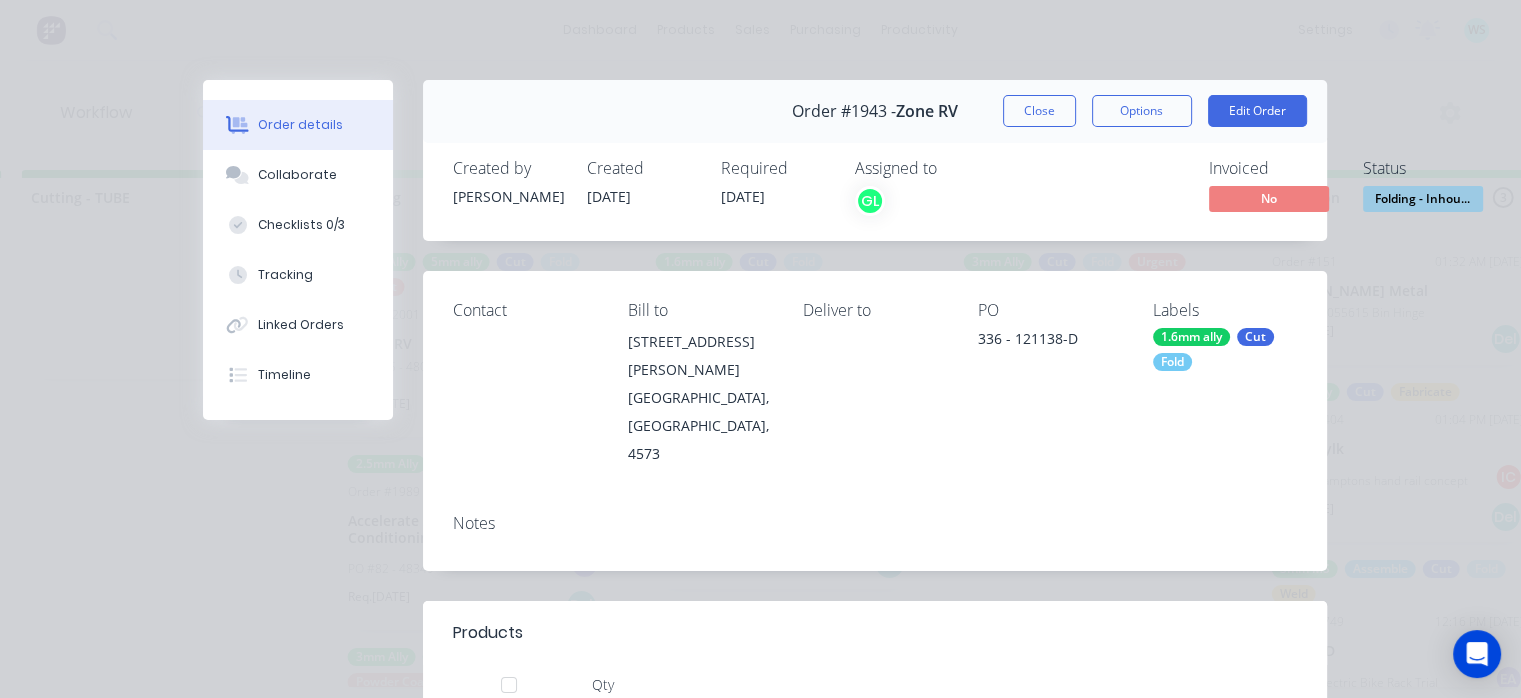 click on "Options" at bounding box center (1142, 111) 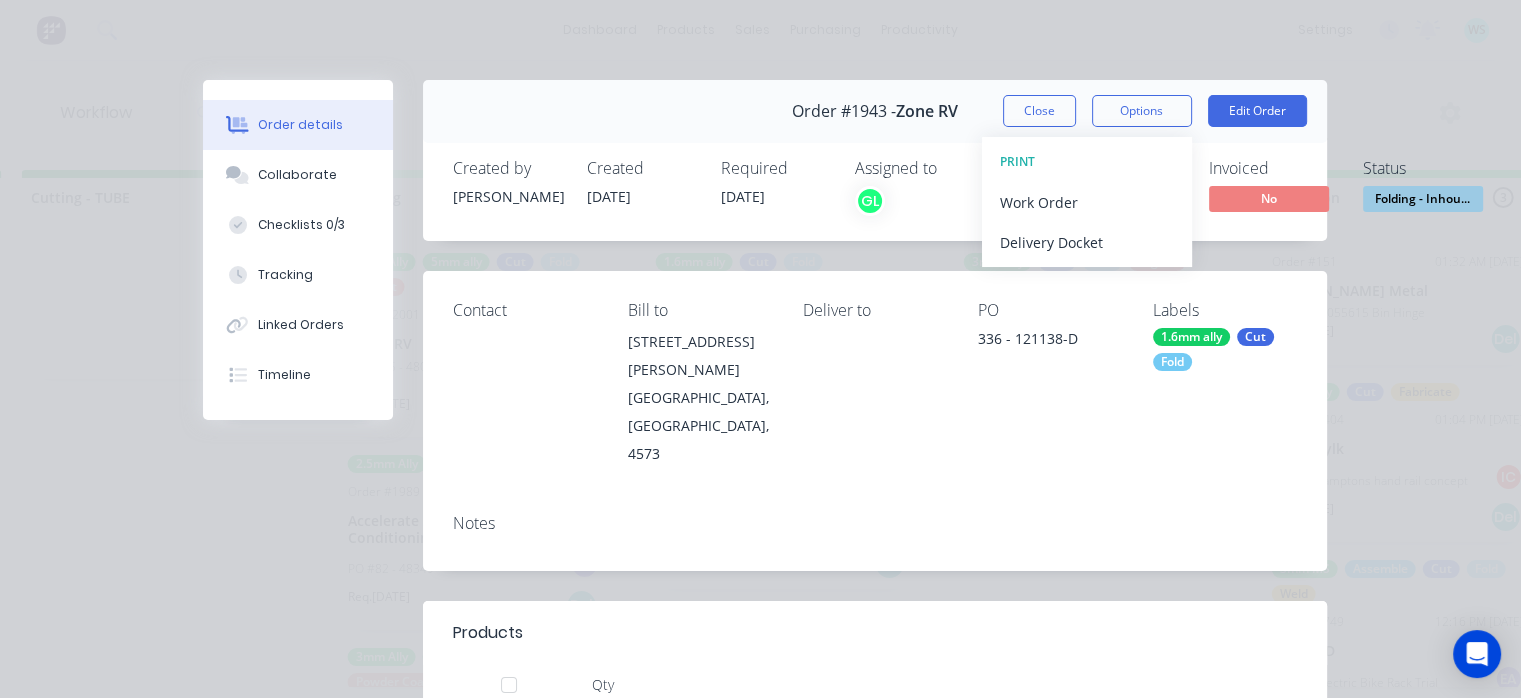 click on "Delivery Docket" at bounding box center [1087, 242] 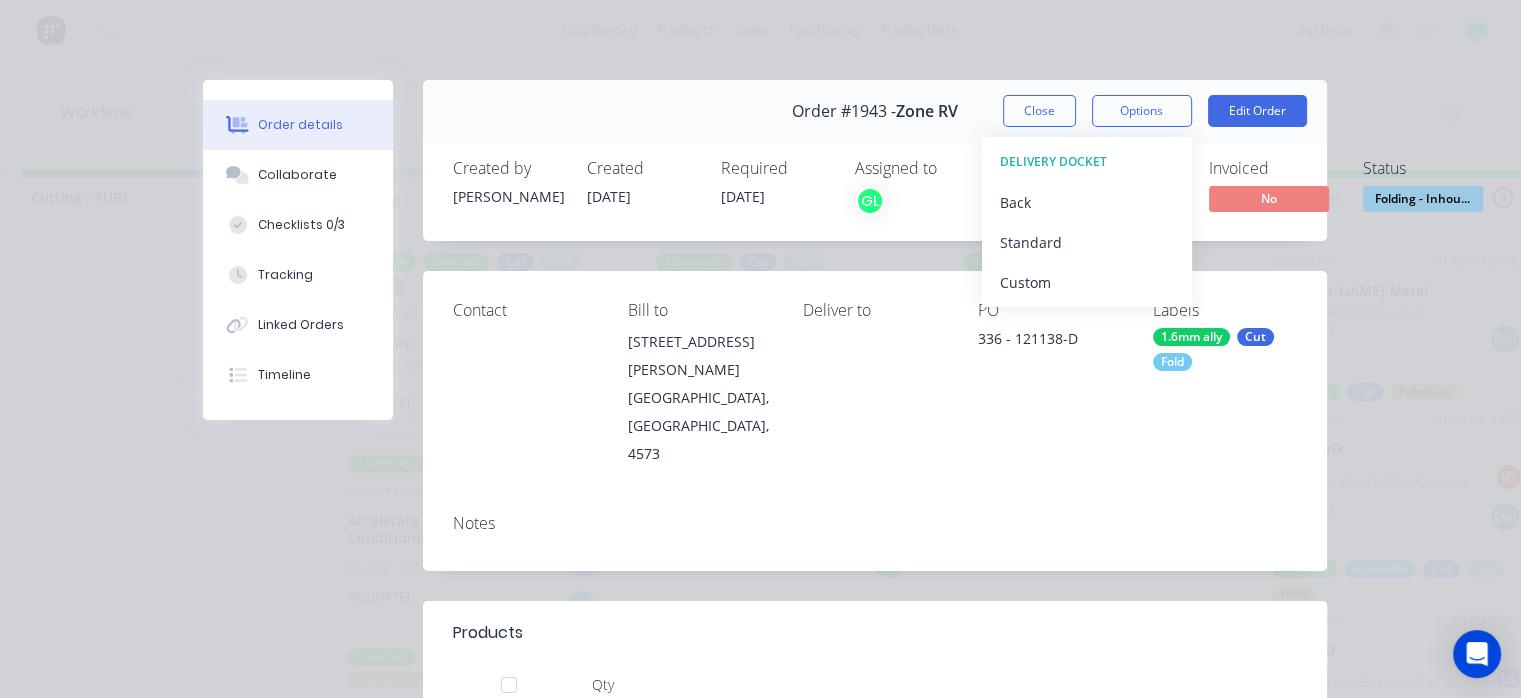 click on "Standard" at bounding box center (1087, 242) 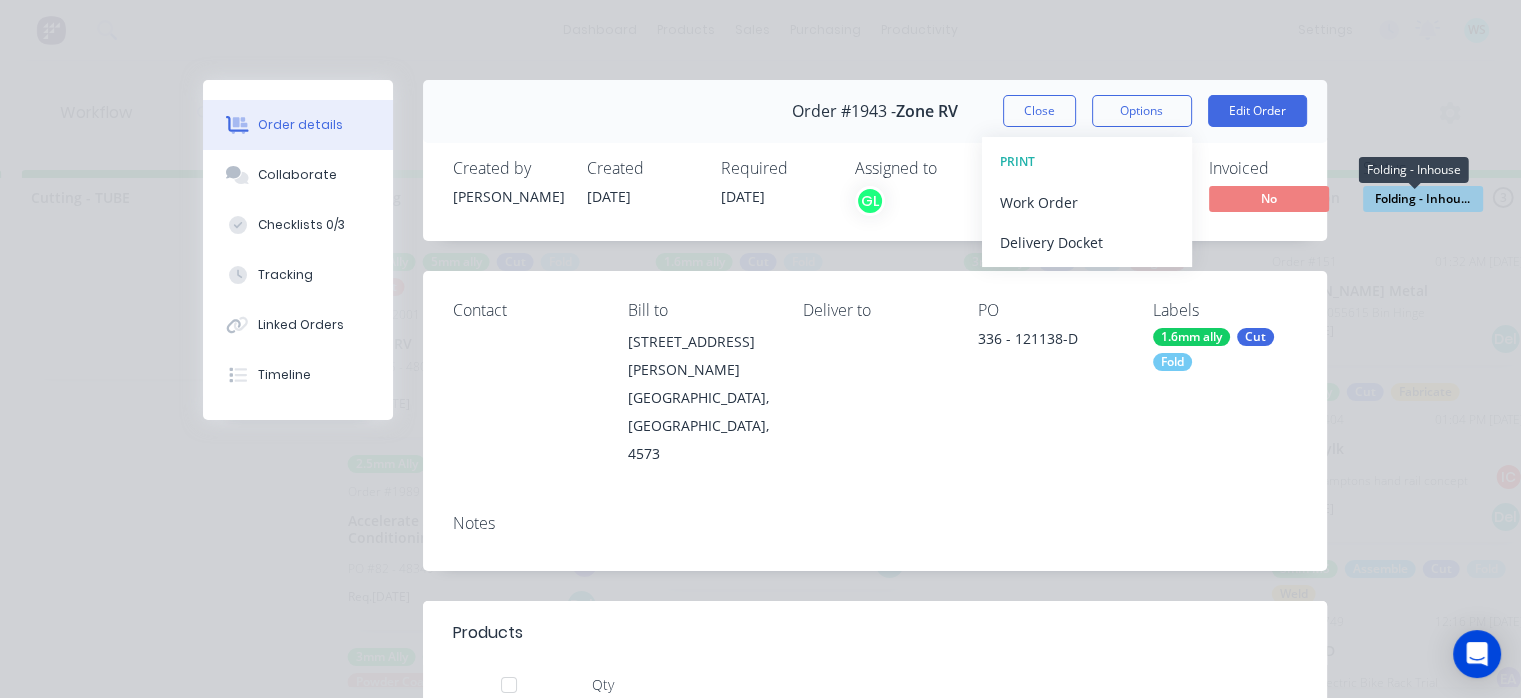 click on "Folding - Inhou..." at bounding box center (1423, 198) 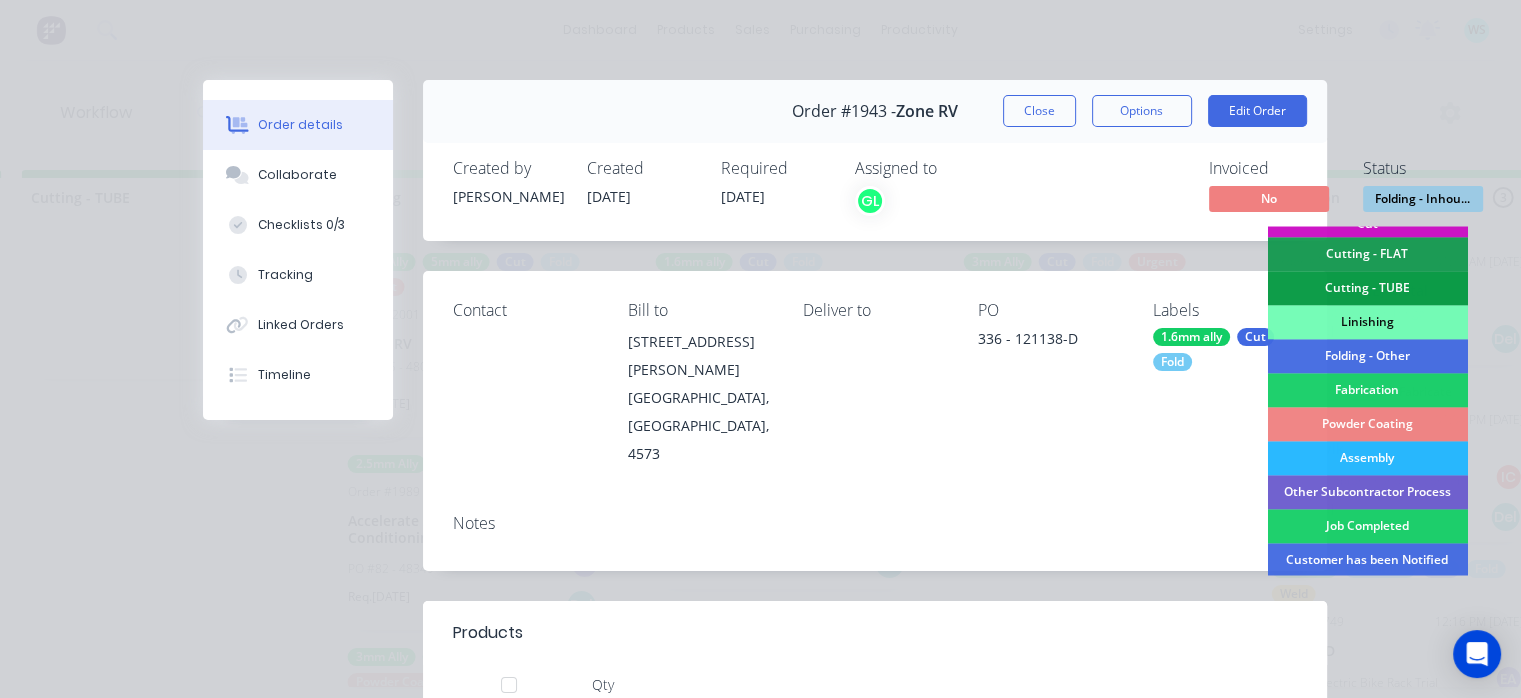 scroll, scrollTop: 500, scrollLeft: 0, axis: vertical 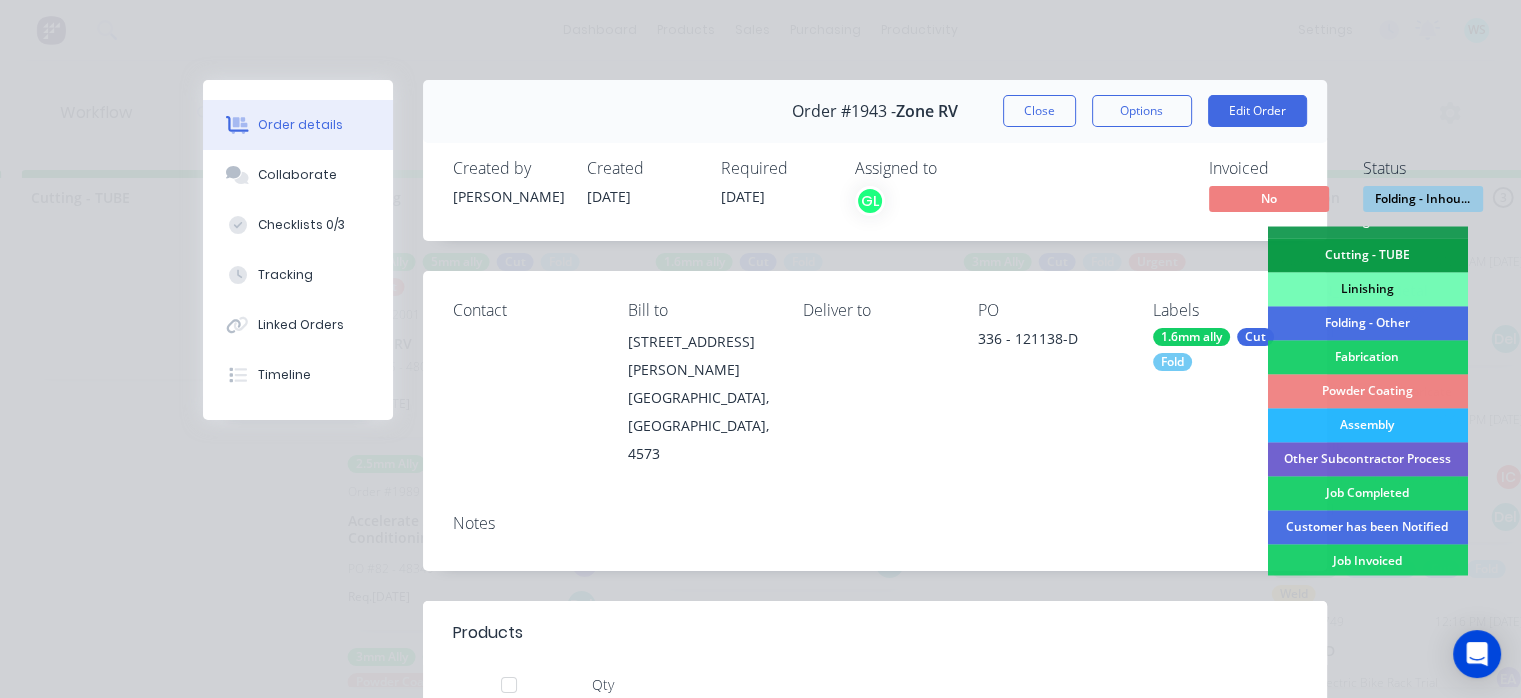 click on "Job Completed" at bounding box center [1367, 493] 